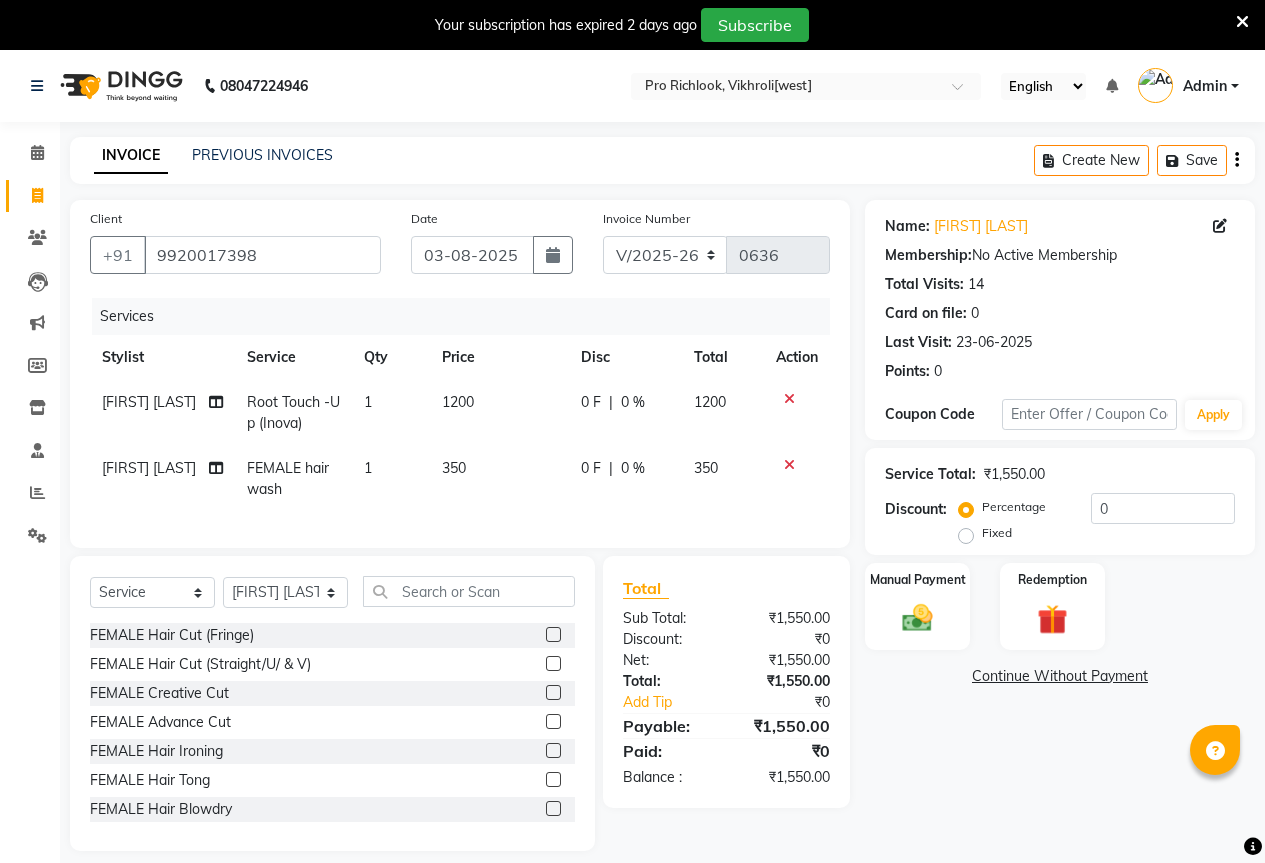 select on "6670" 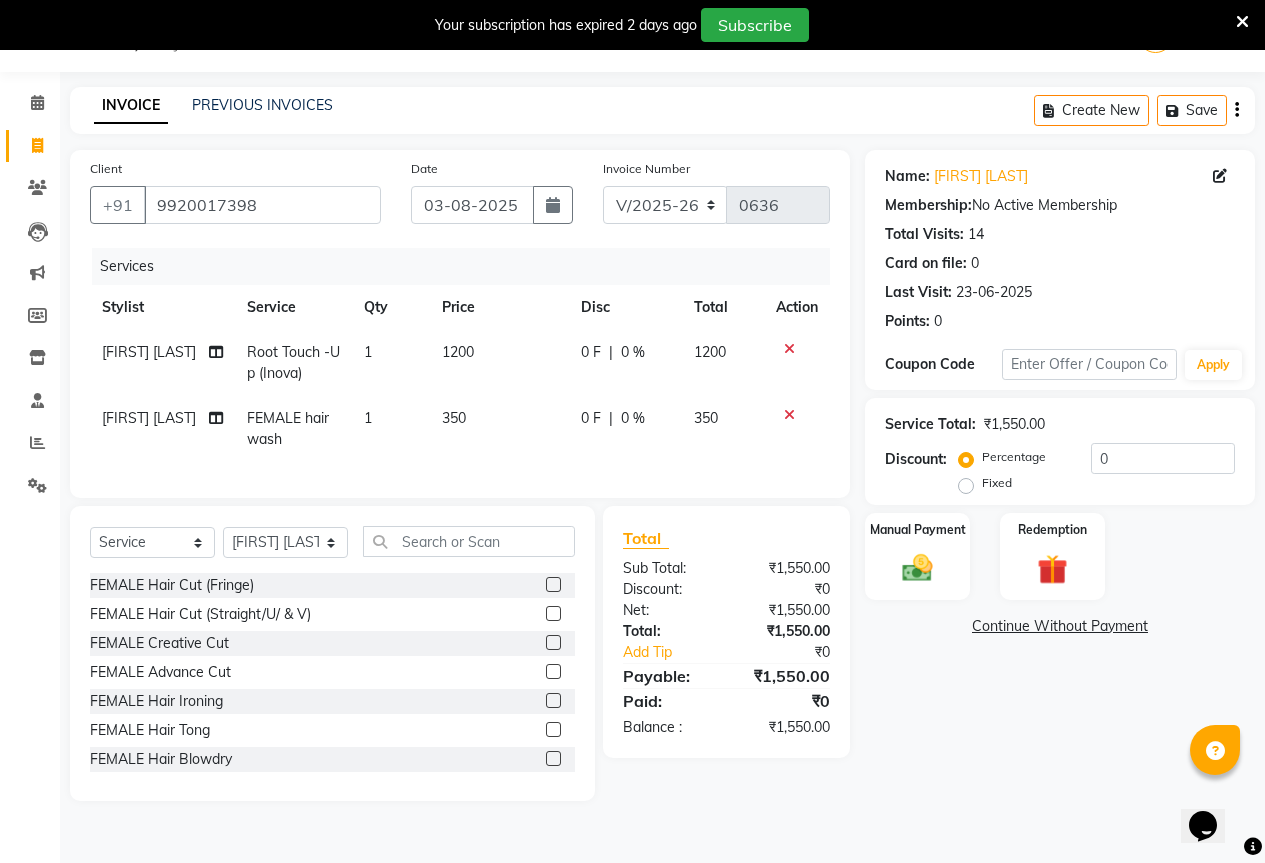 scroll, scrollTop: 50, scrollLeft: 0, axis: vertical 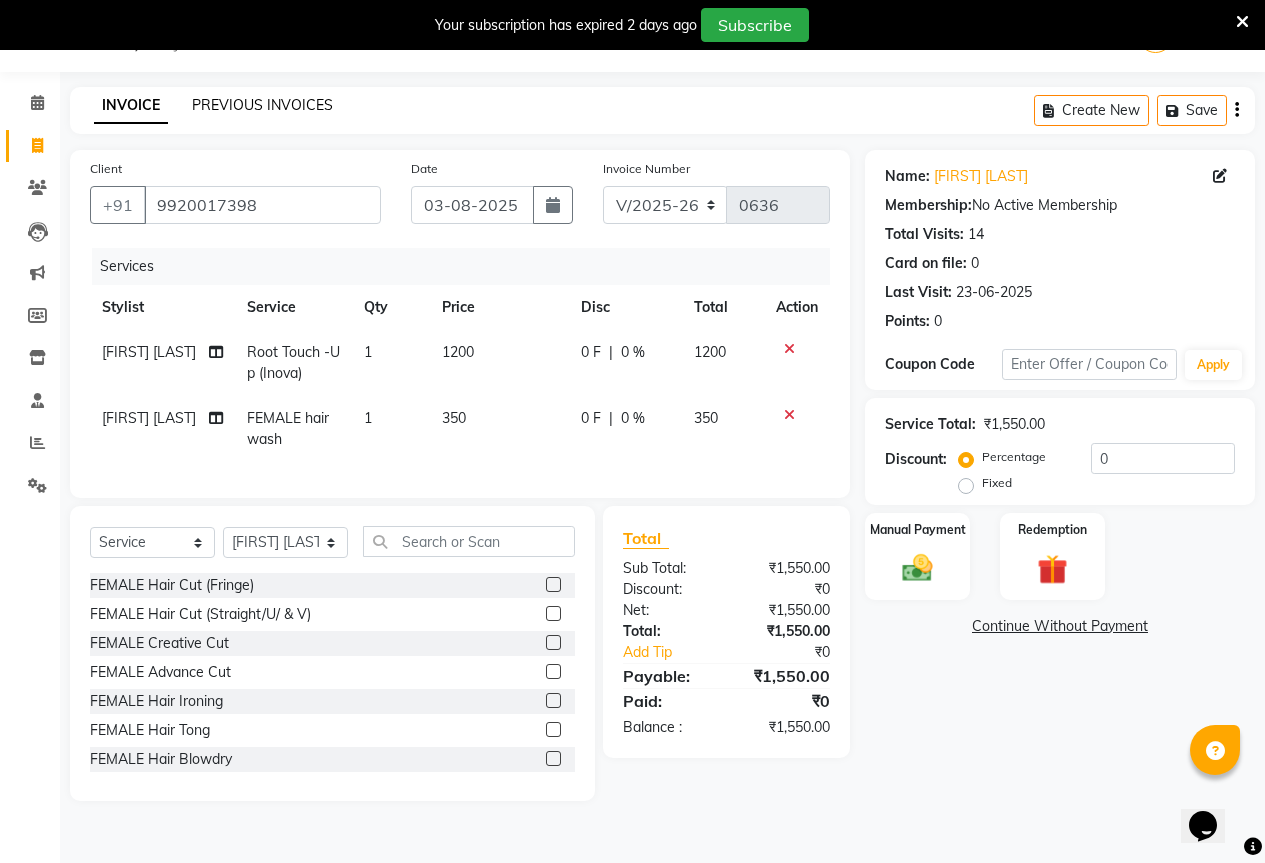 click on "PREVIOUS INVOICES" 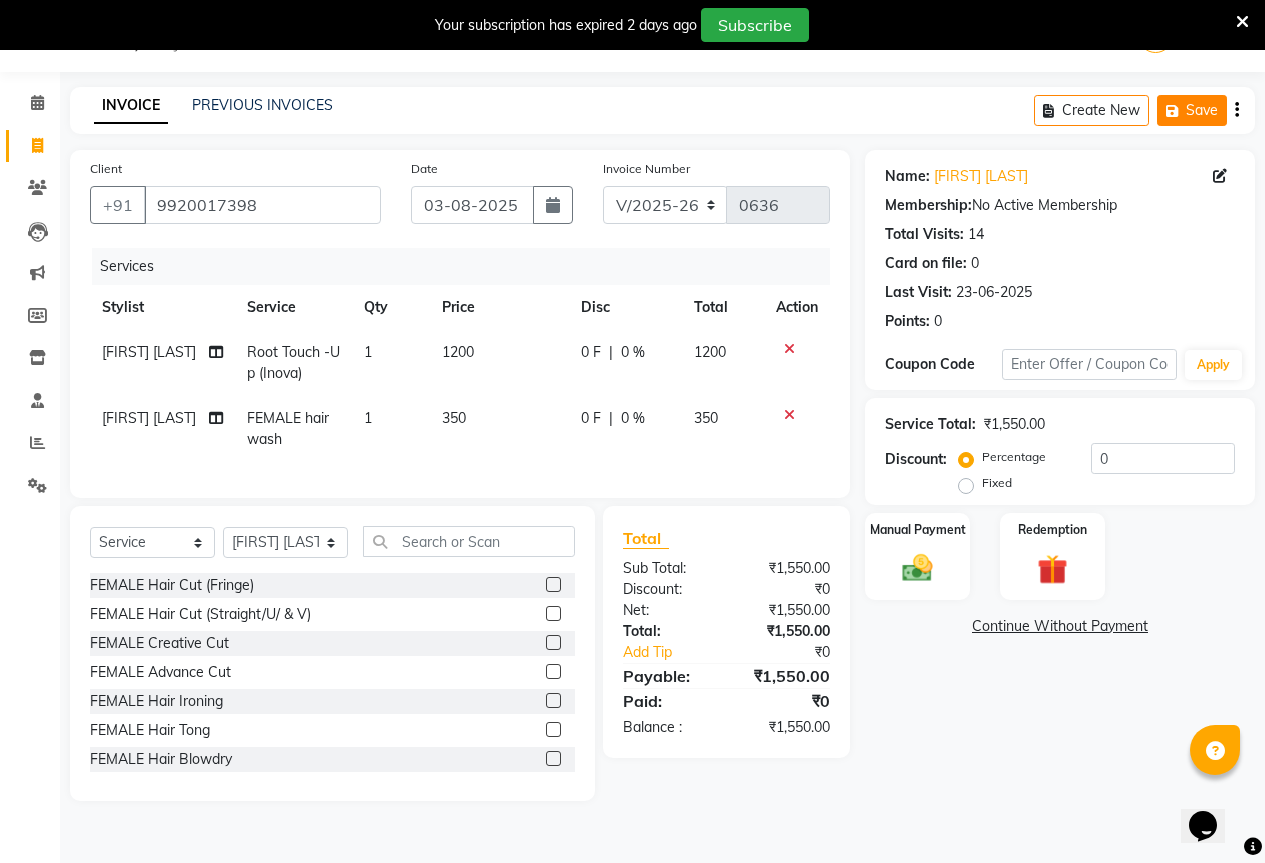 click on "Save" 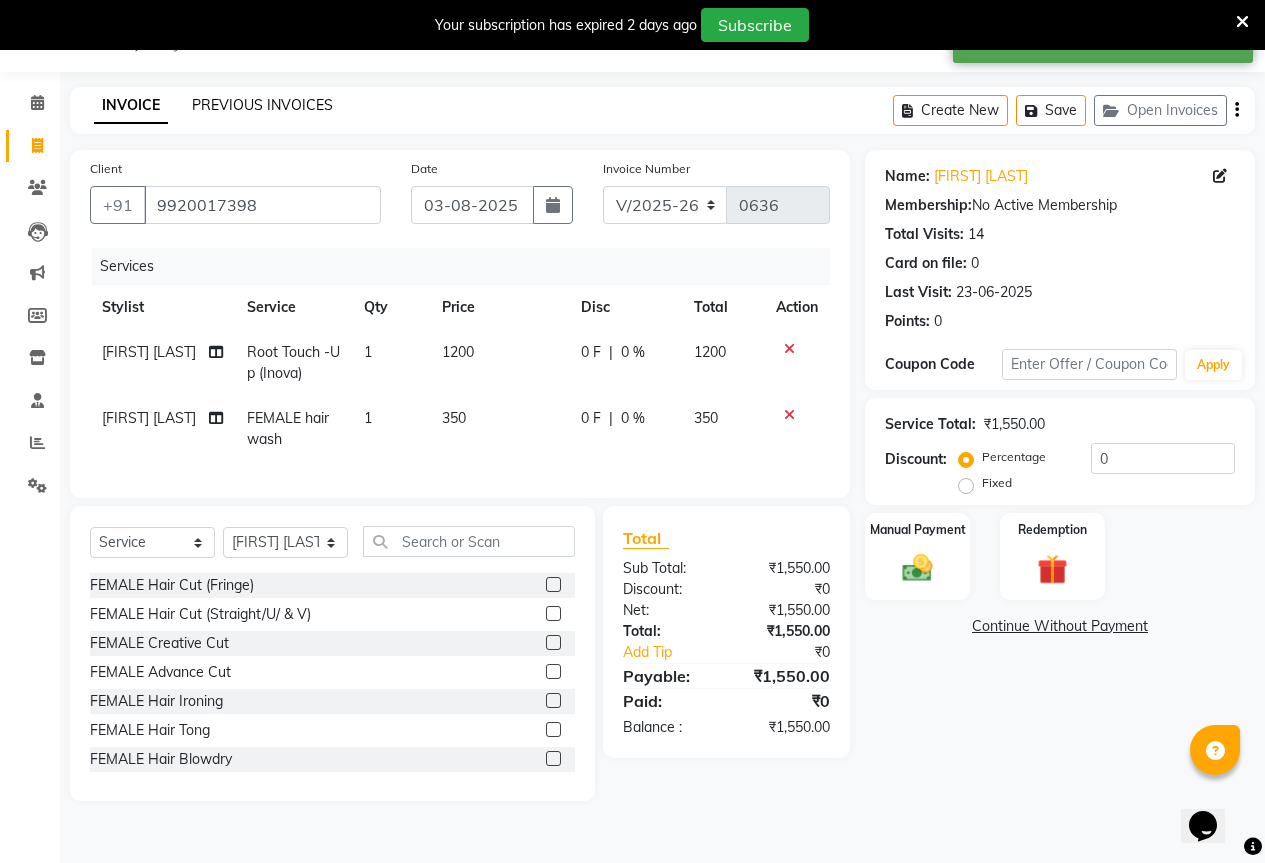 click on "PREVIOUS INVOICES" 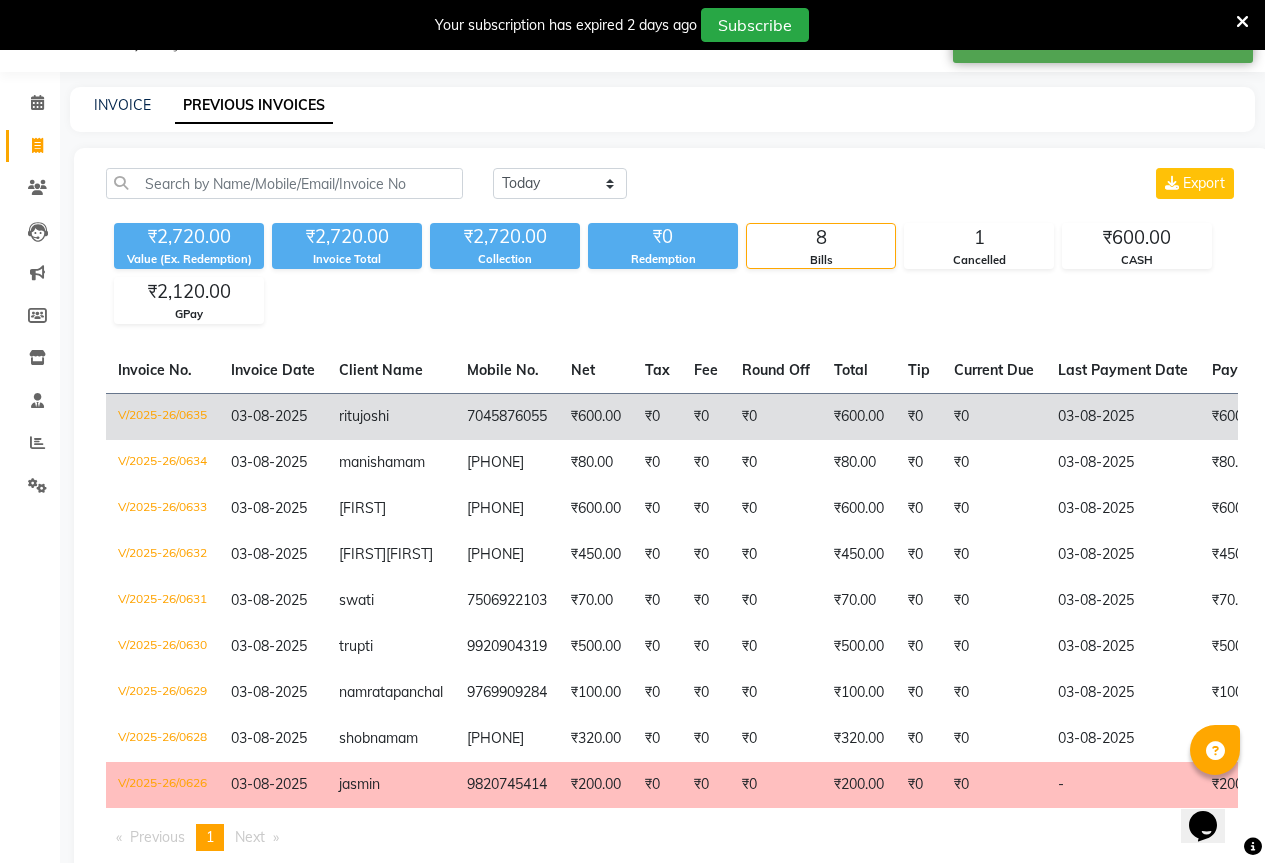 click on "ritu  joshi" 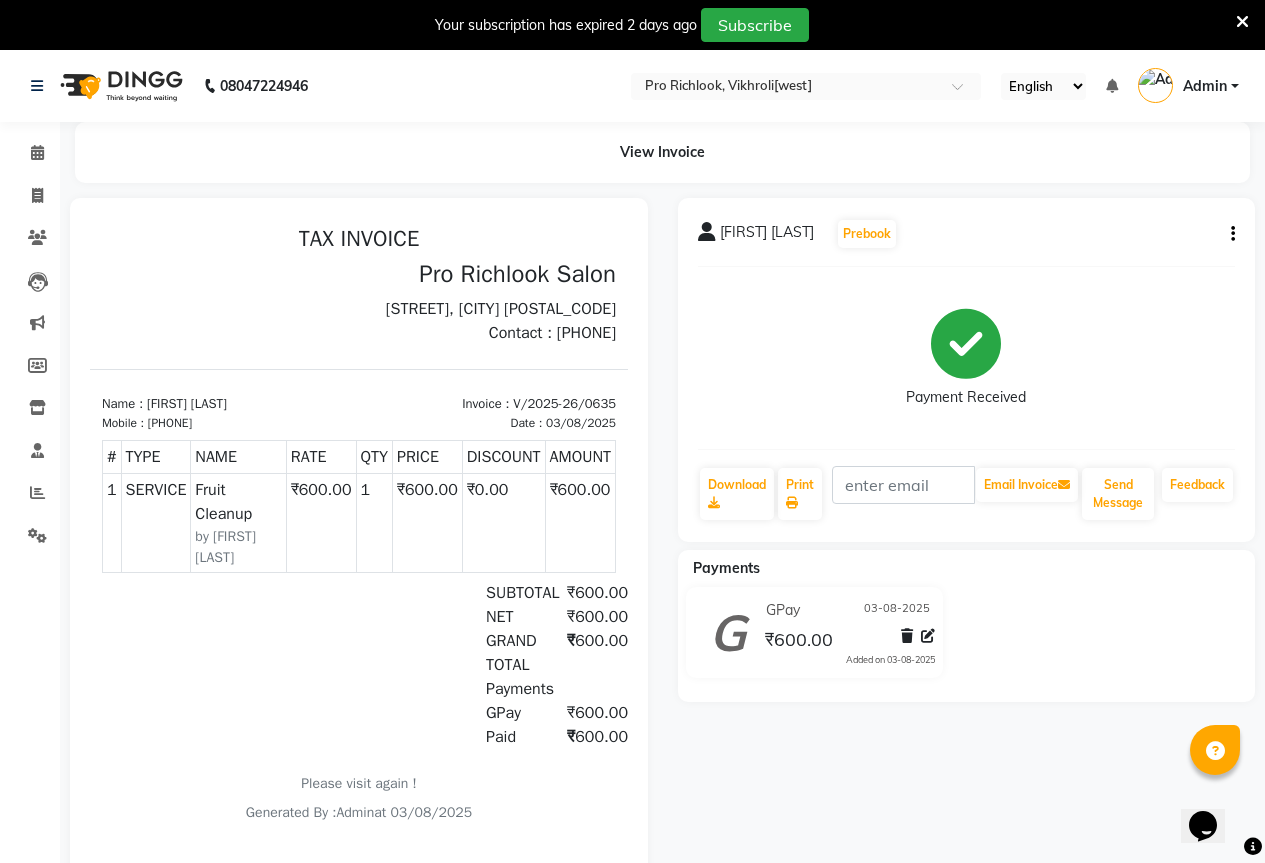 scroll, scrollTop: 0, scrollLeft: 0, axis: both 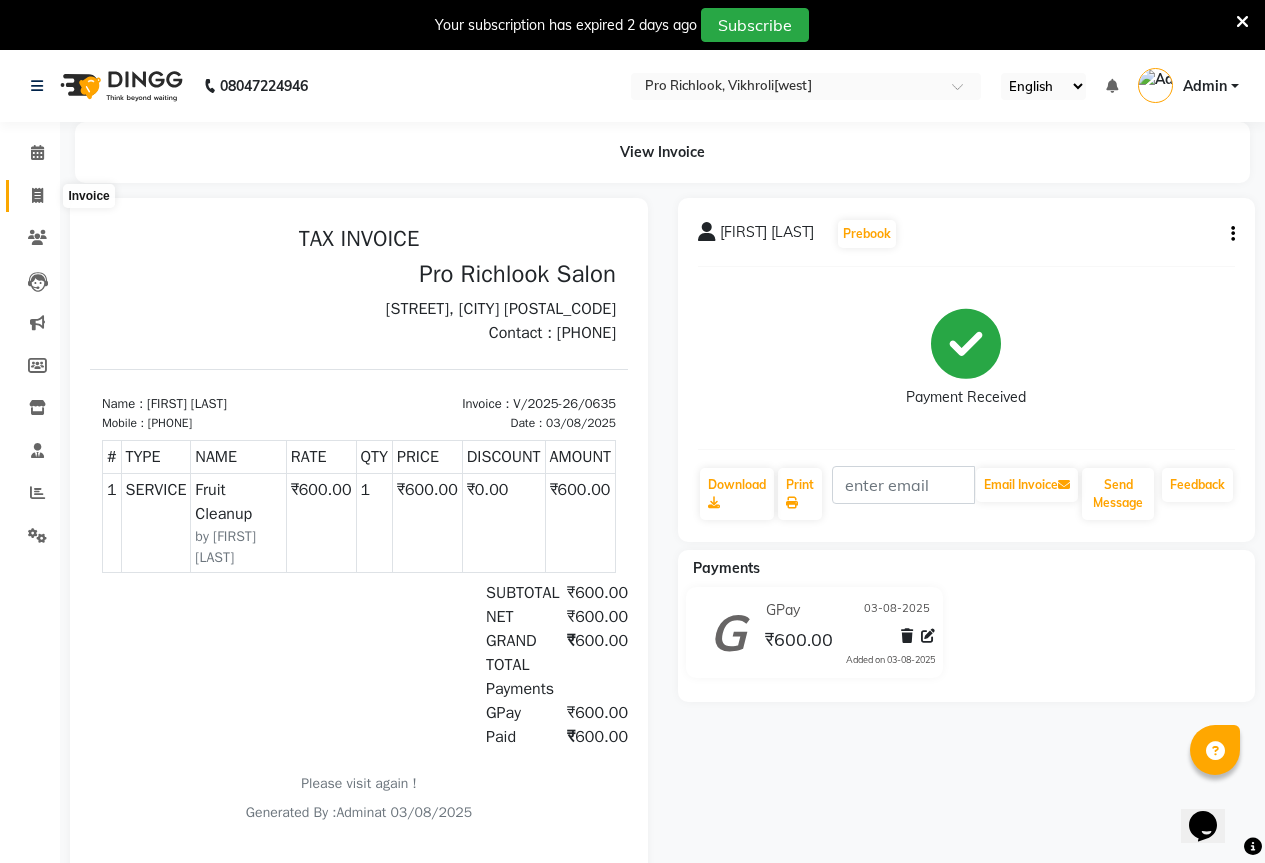 click 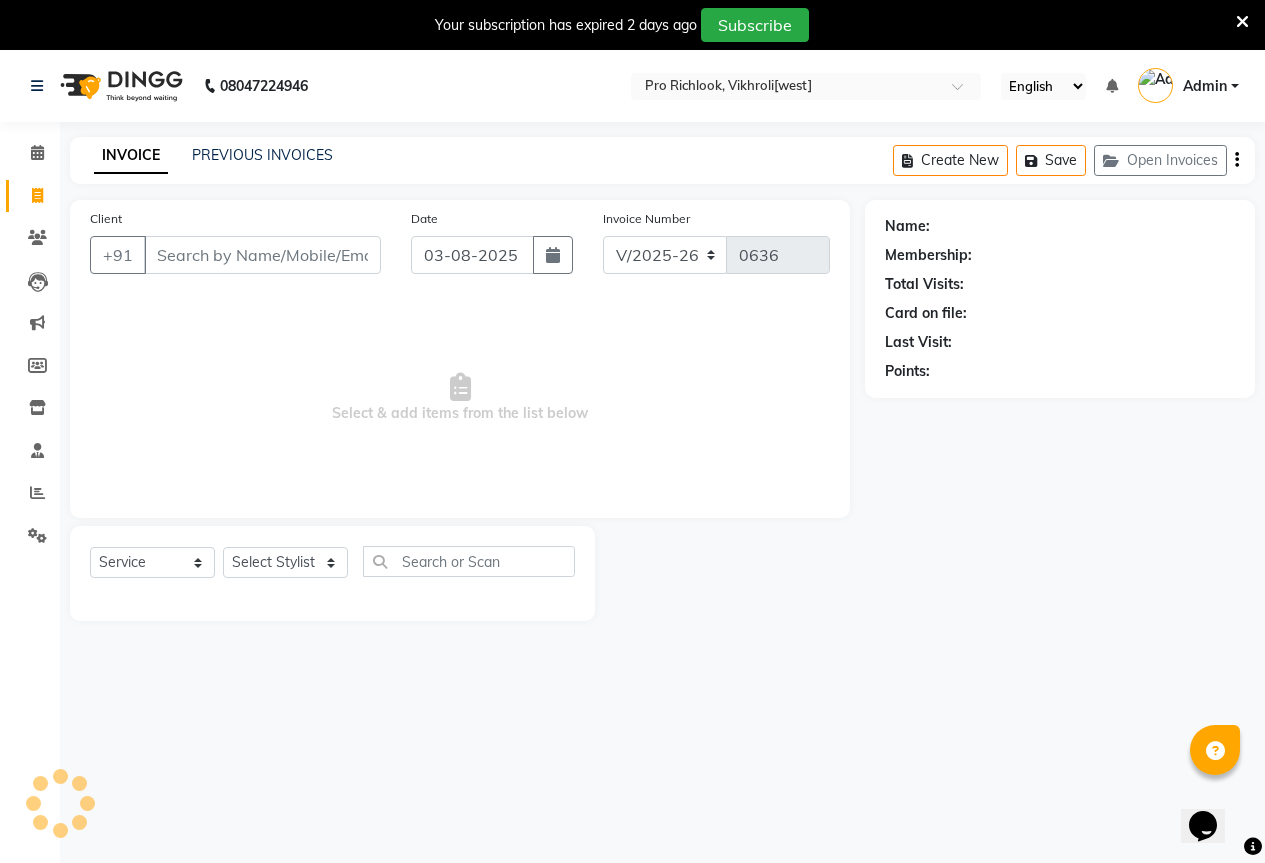 scroll, scrollTop: 50, scrollLeft: 0, axis: vertical 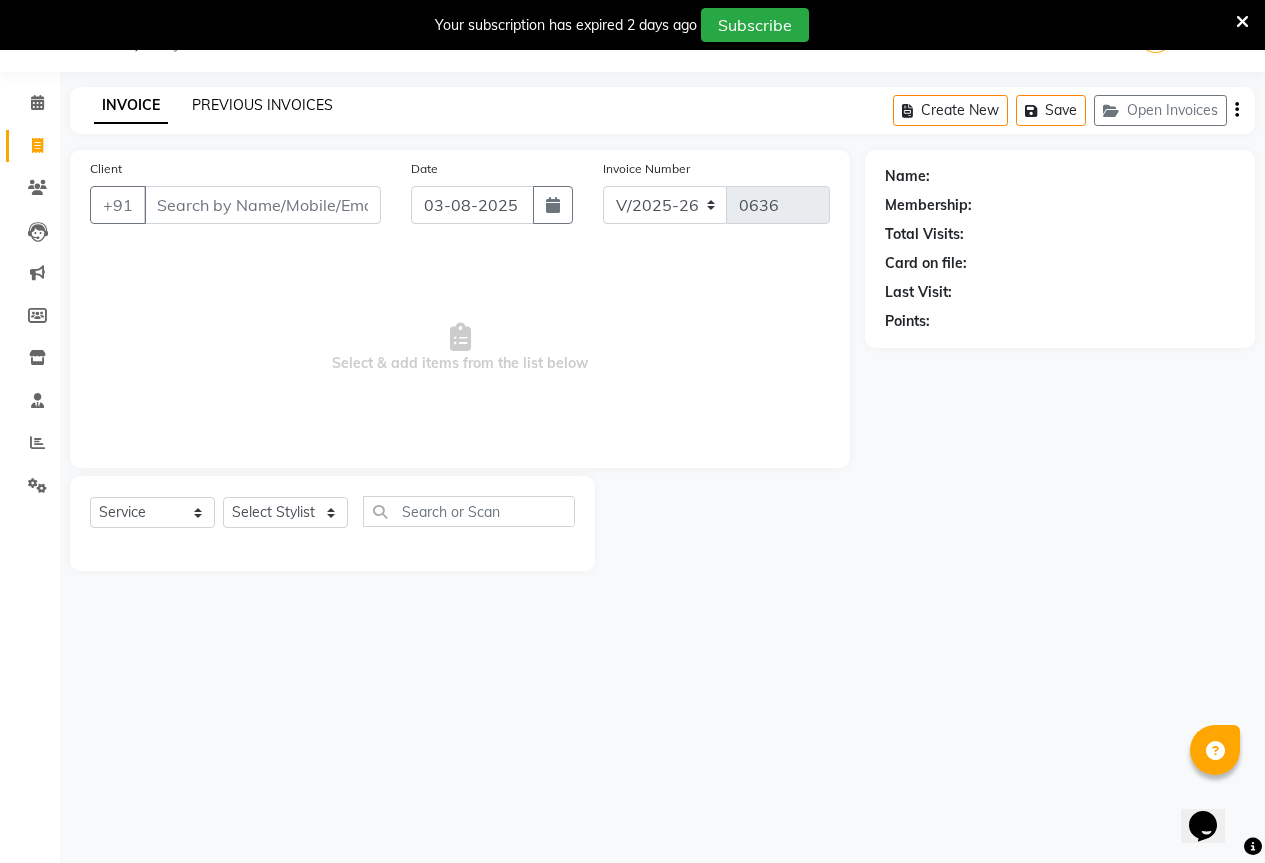 click on "PREVIOUS INVOICES" 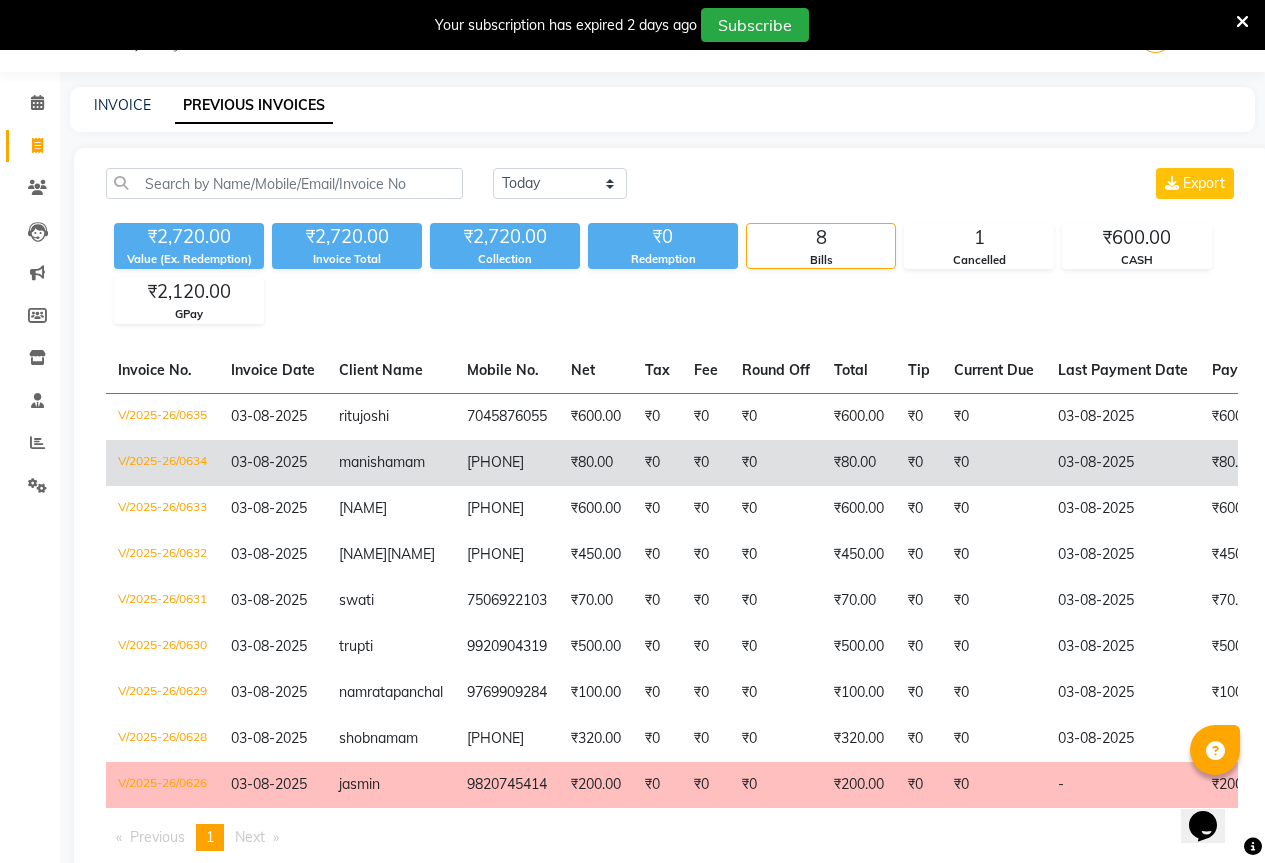 click on "manisha  mam" 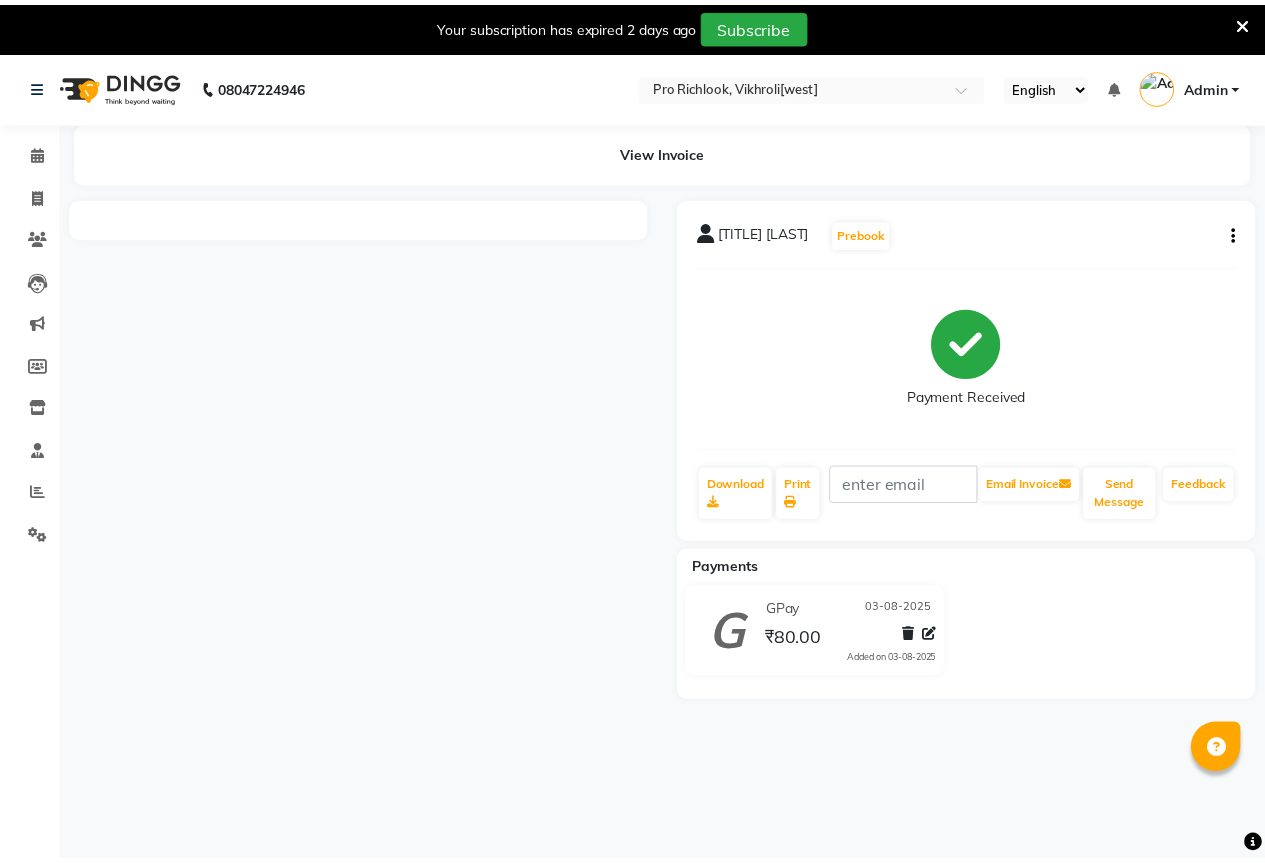 scroll, scrollTop: 0, scrollLeft: 0, axis: both 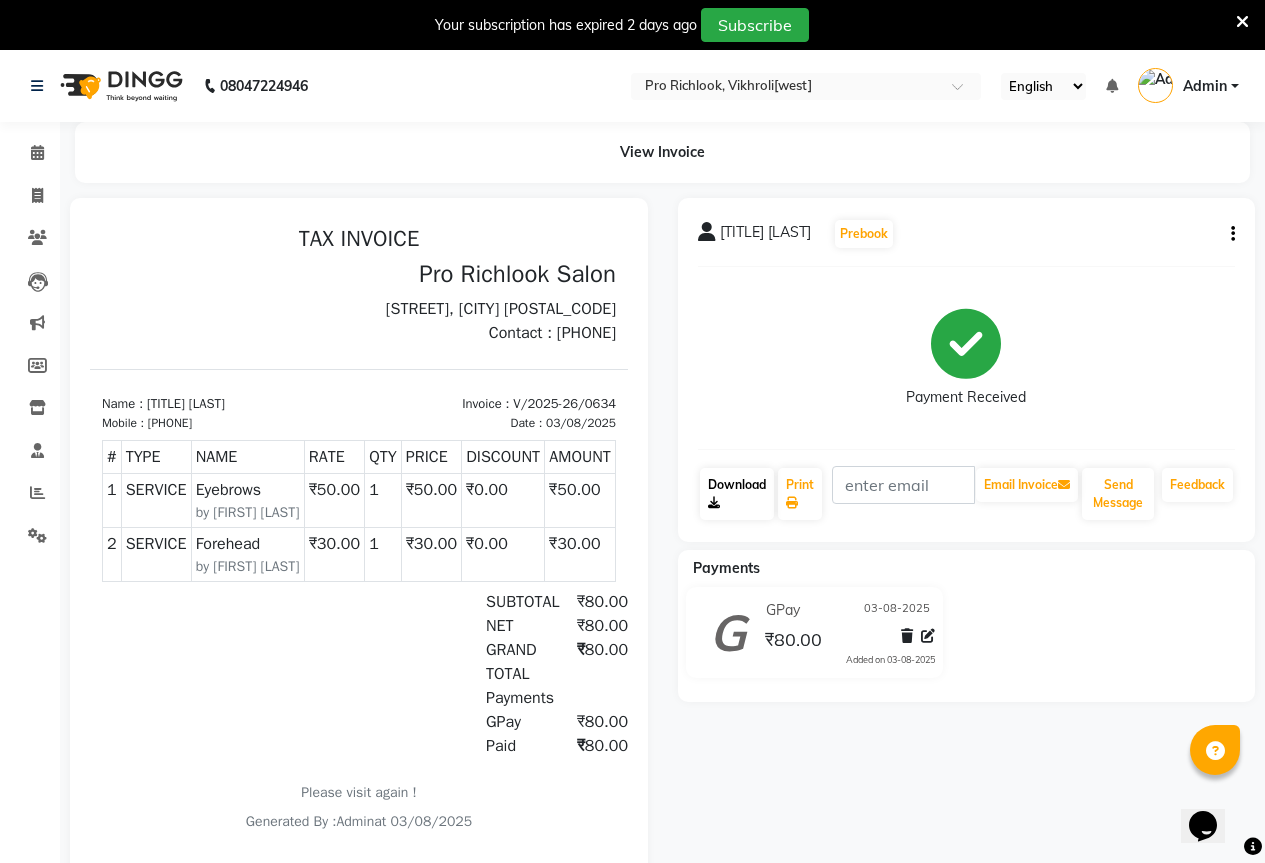 click on "Download" 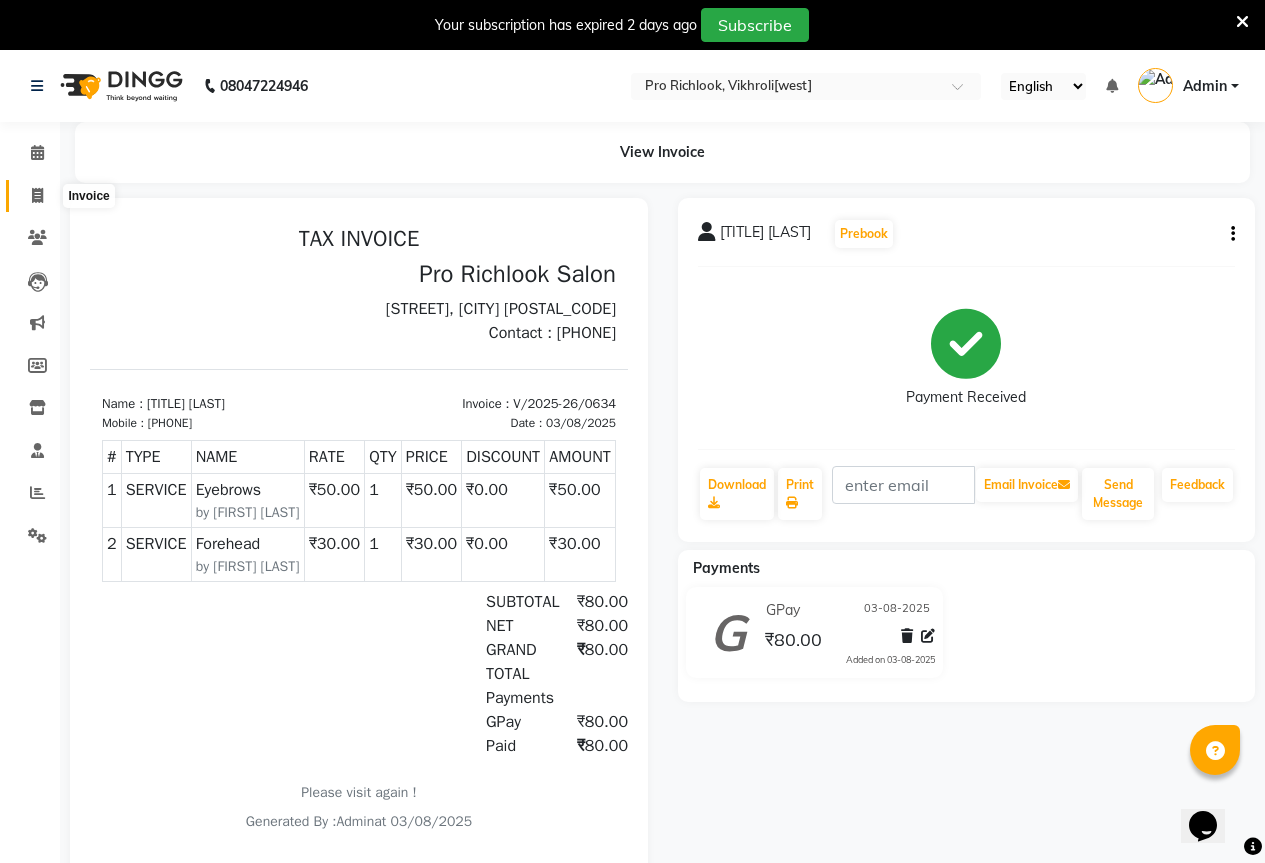 click 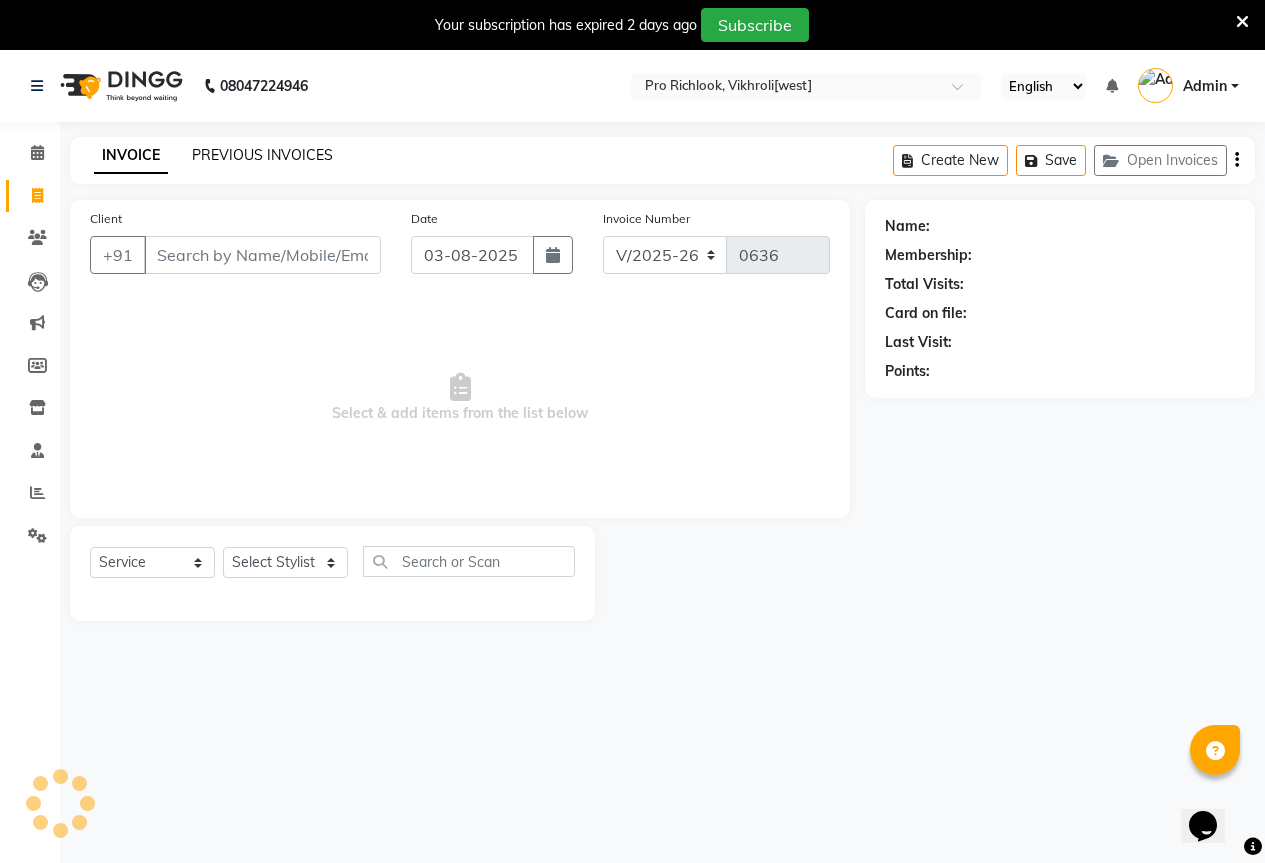 scroll, scrollTop: 50, scrollLeft: 0, axis: vertical 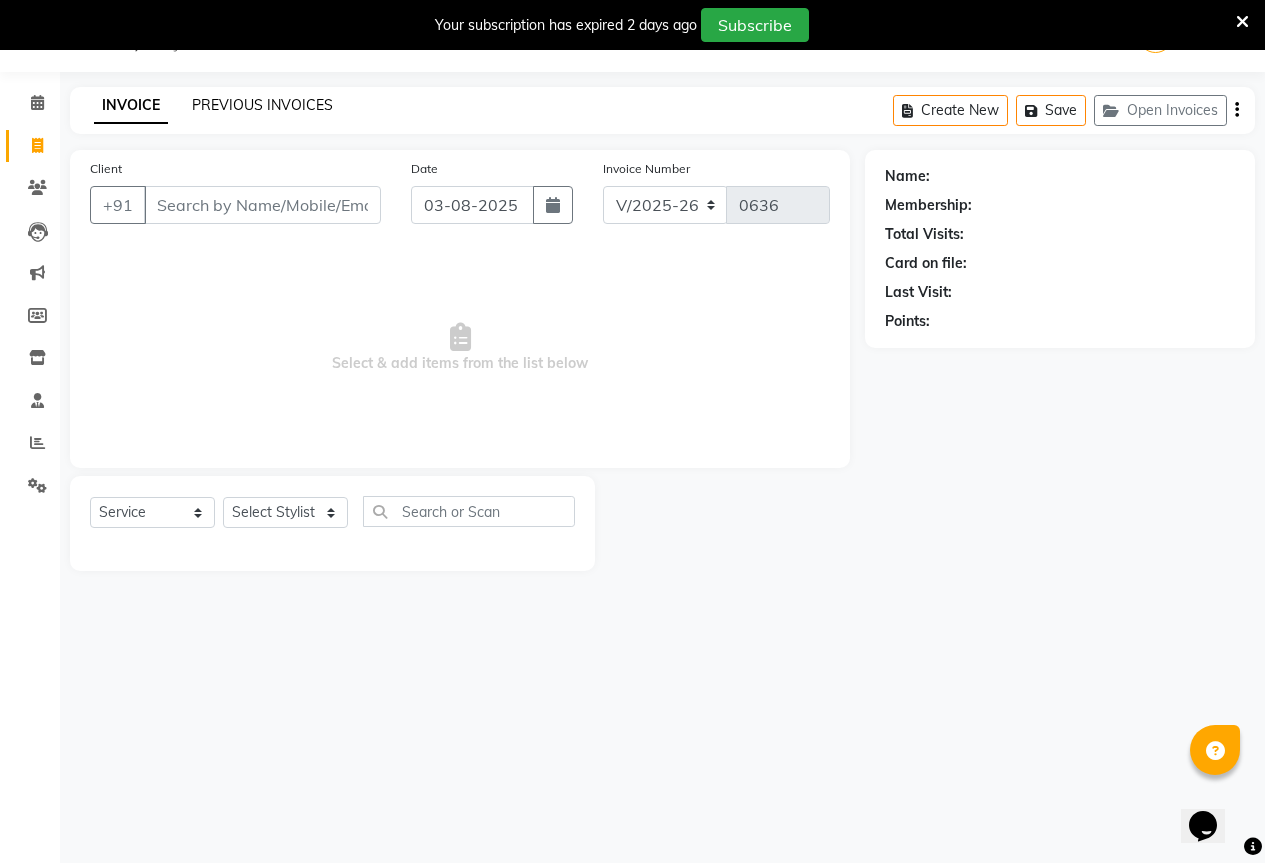 click on "PREVIOUS INVOICES" 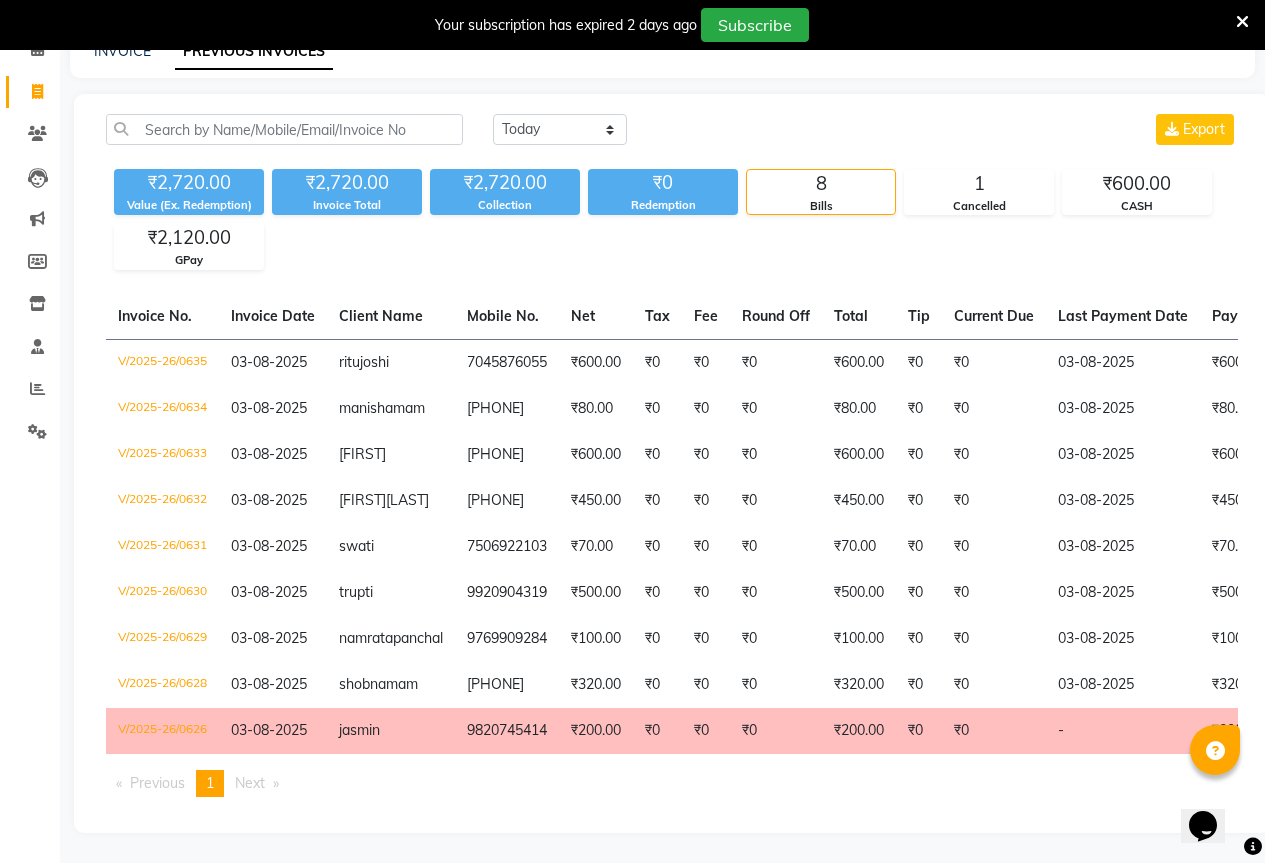 scroll, scrollTop: 199, scrollLeft: 0, axis: vertical 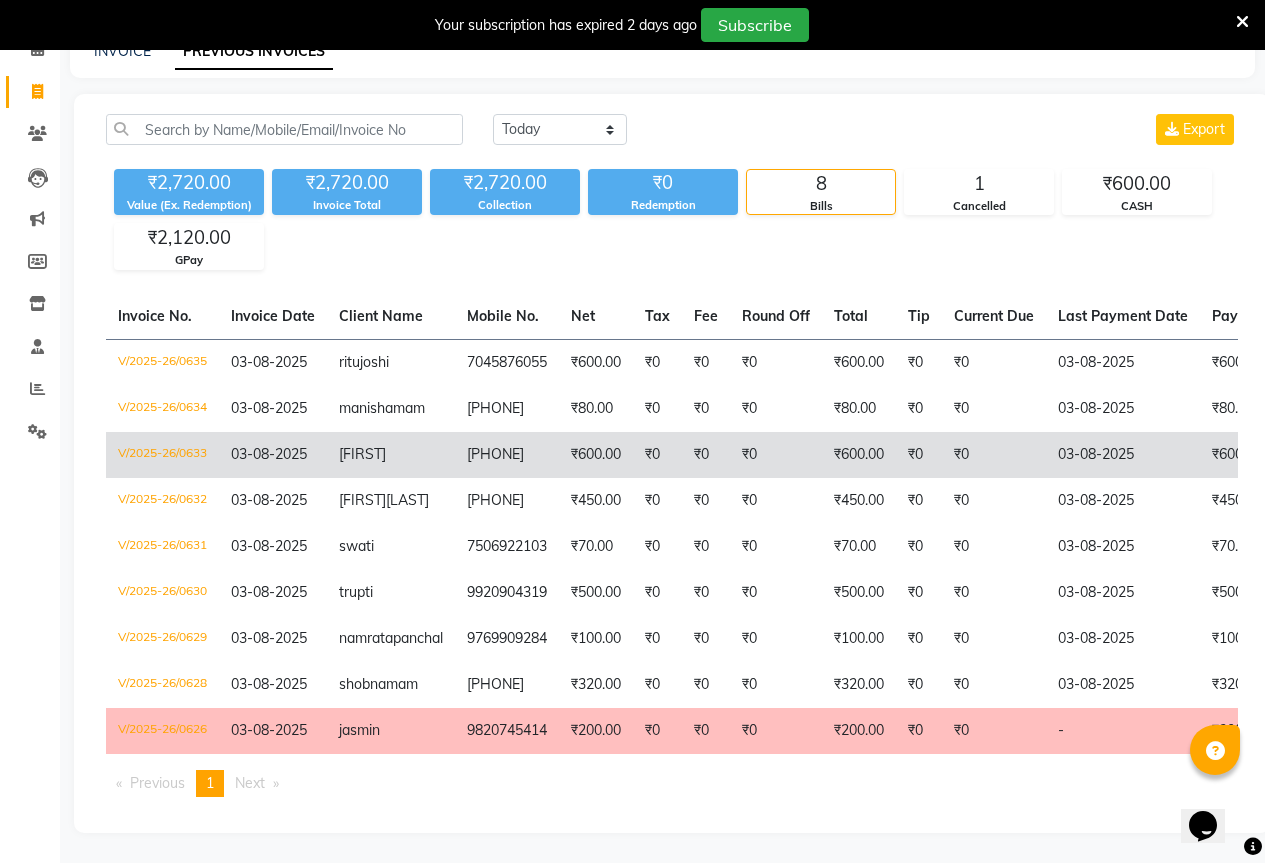 click on "vaishali" 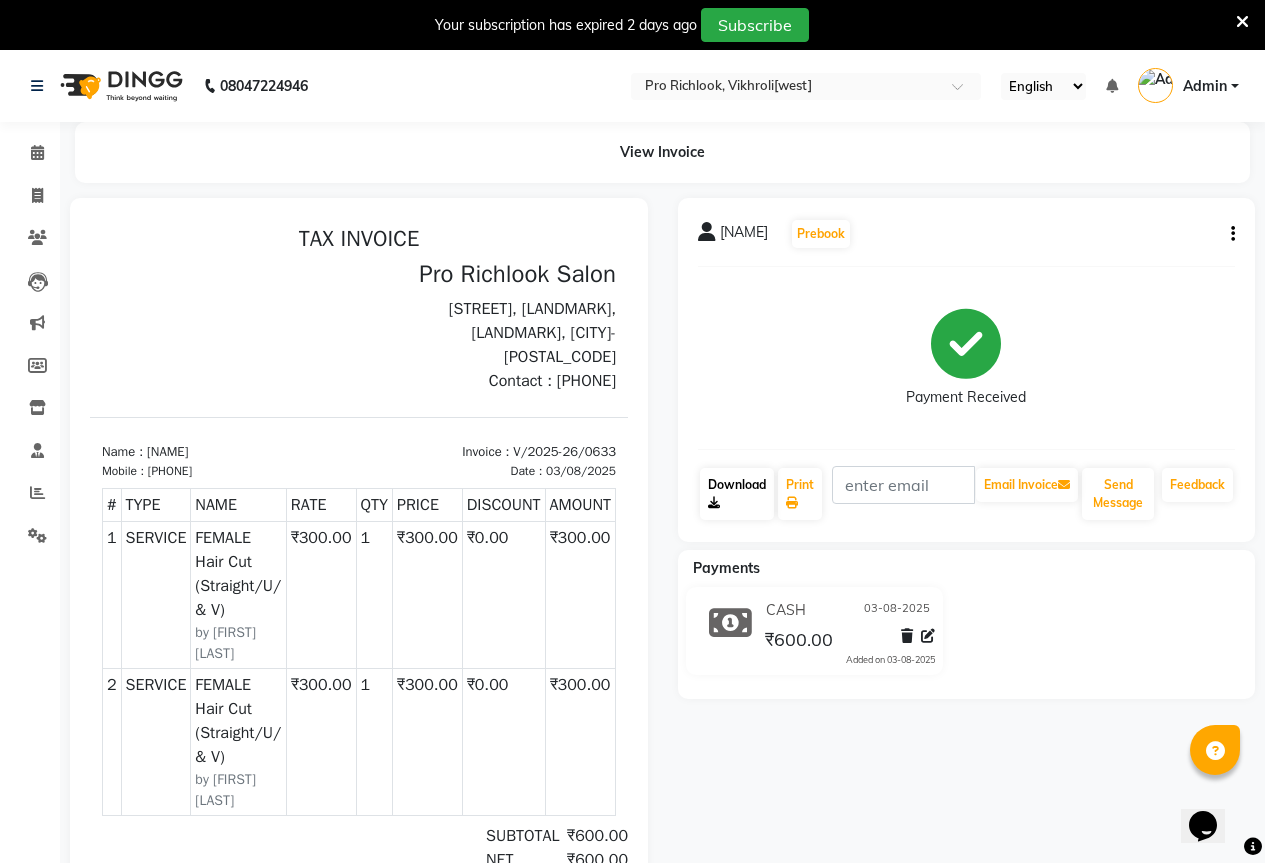 scroll, scrollTop: 0, scrollLeft: 0, axis: both 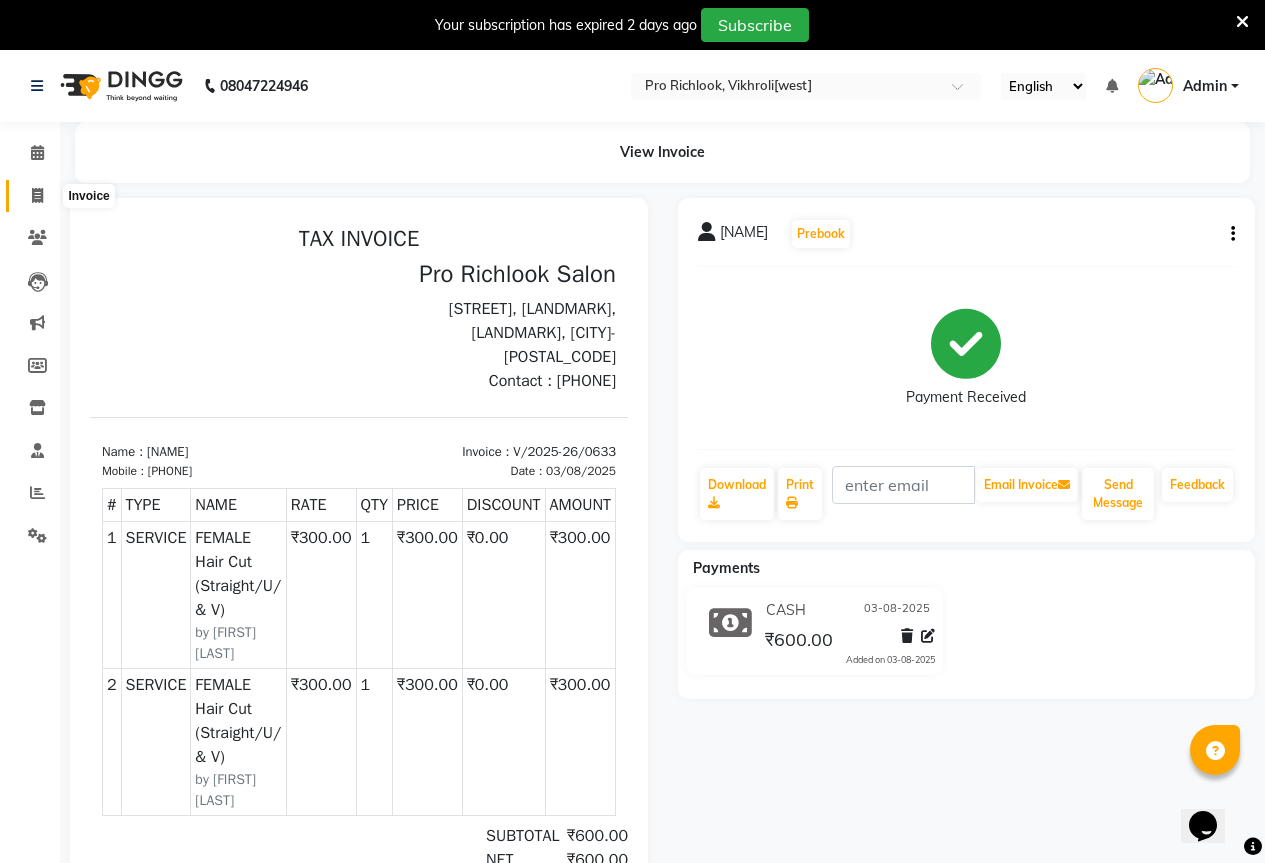 click 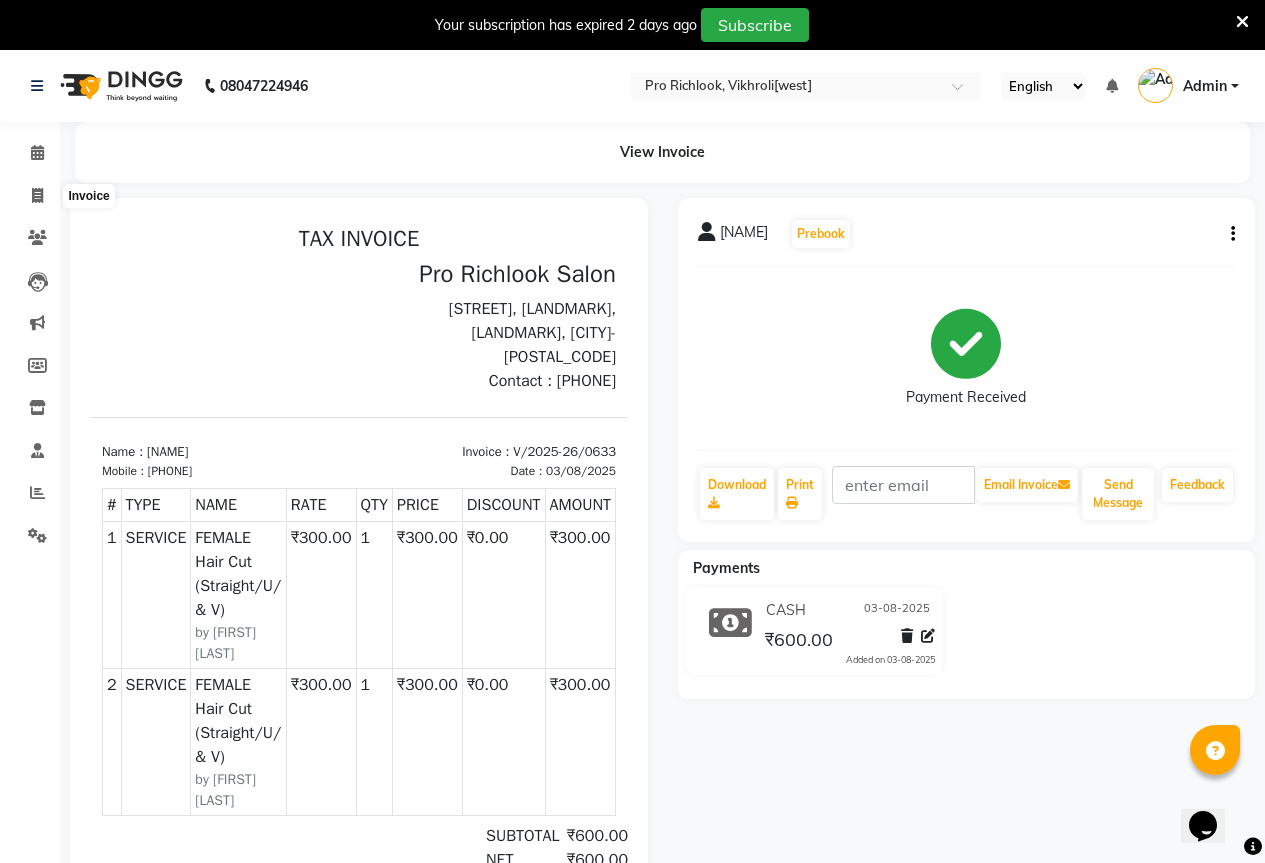 select on "6670" 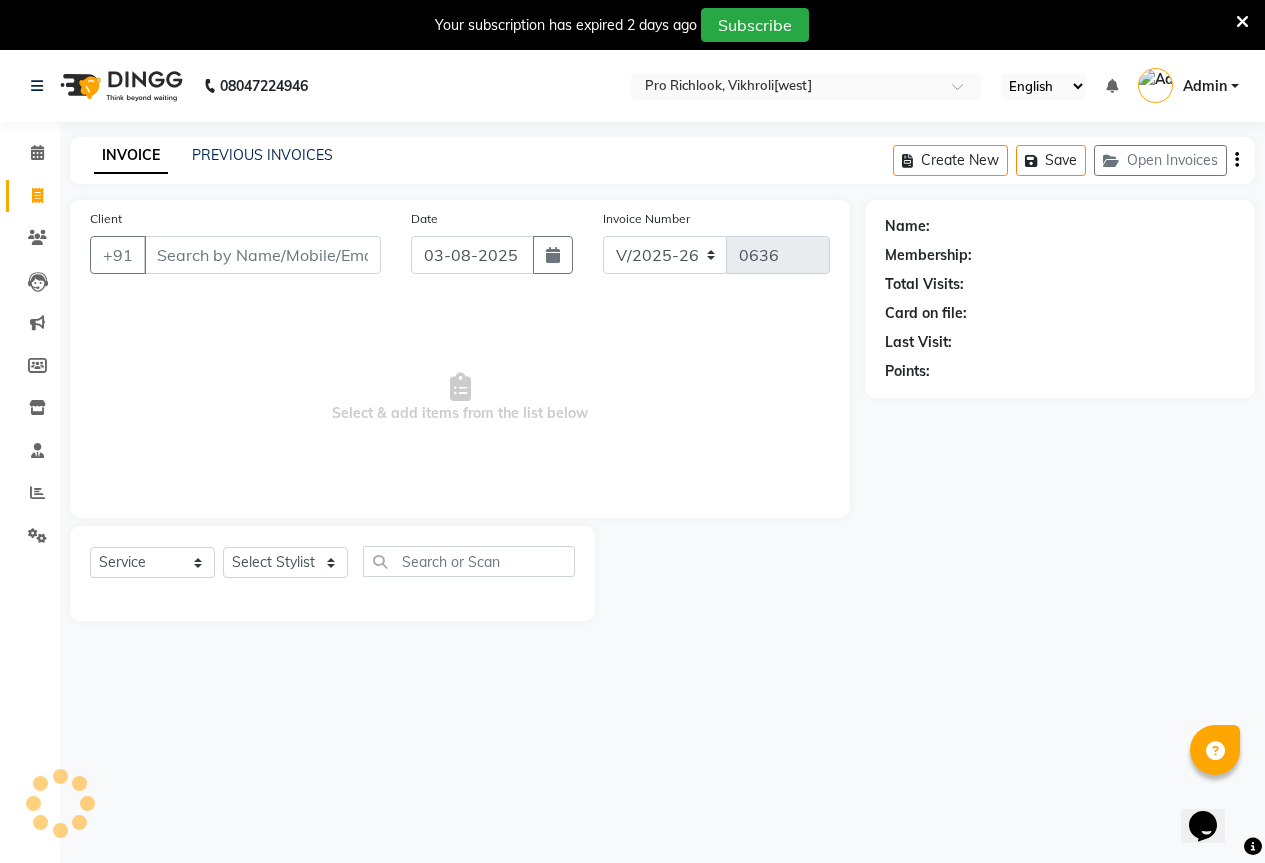 scroll, scrollTop: 50, scrollLeft: 0, axis: vertical 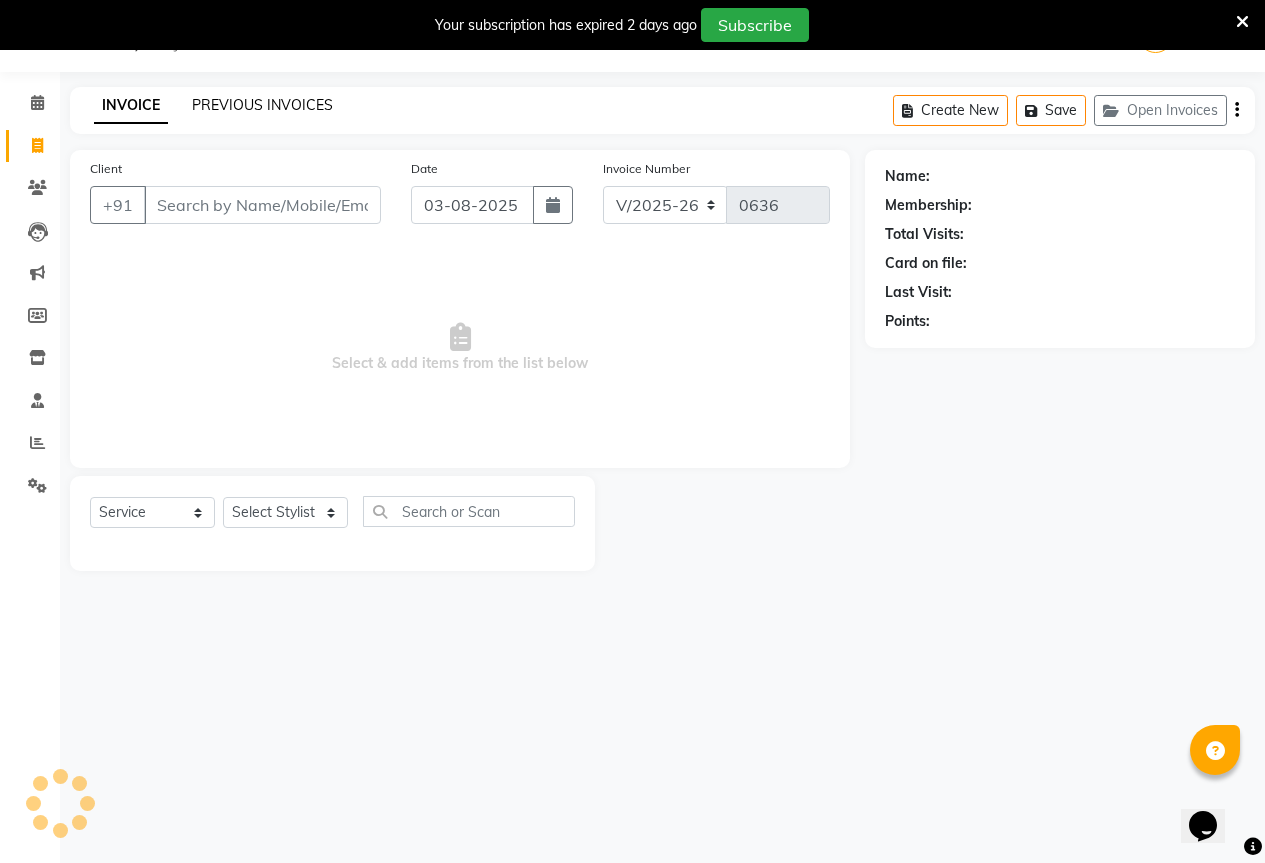 click on "PREVIOUS INVOICES" 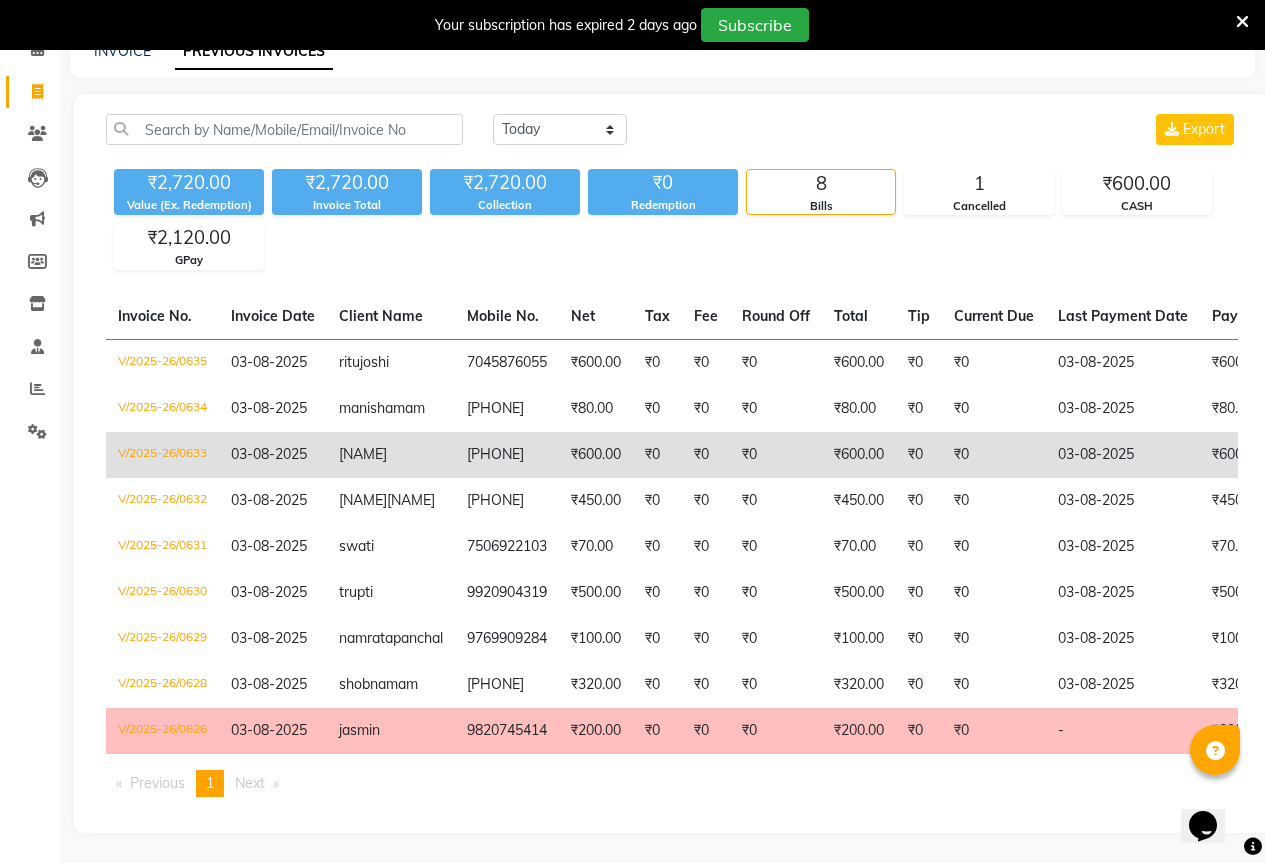 scroll, scrollTop: 199, scrollLeft: 0, axis: vertical 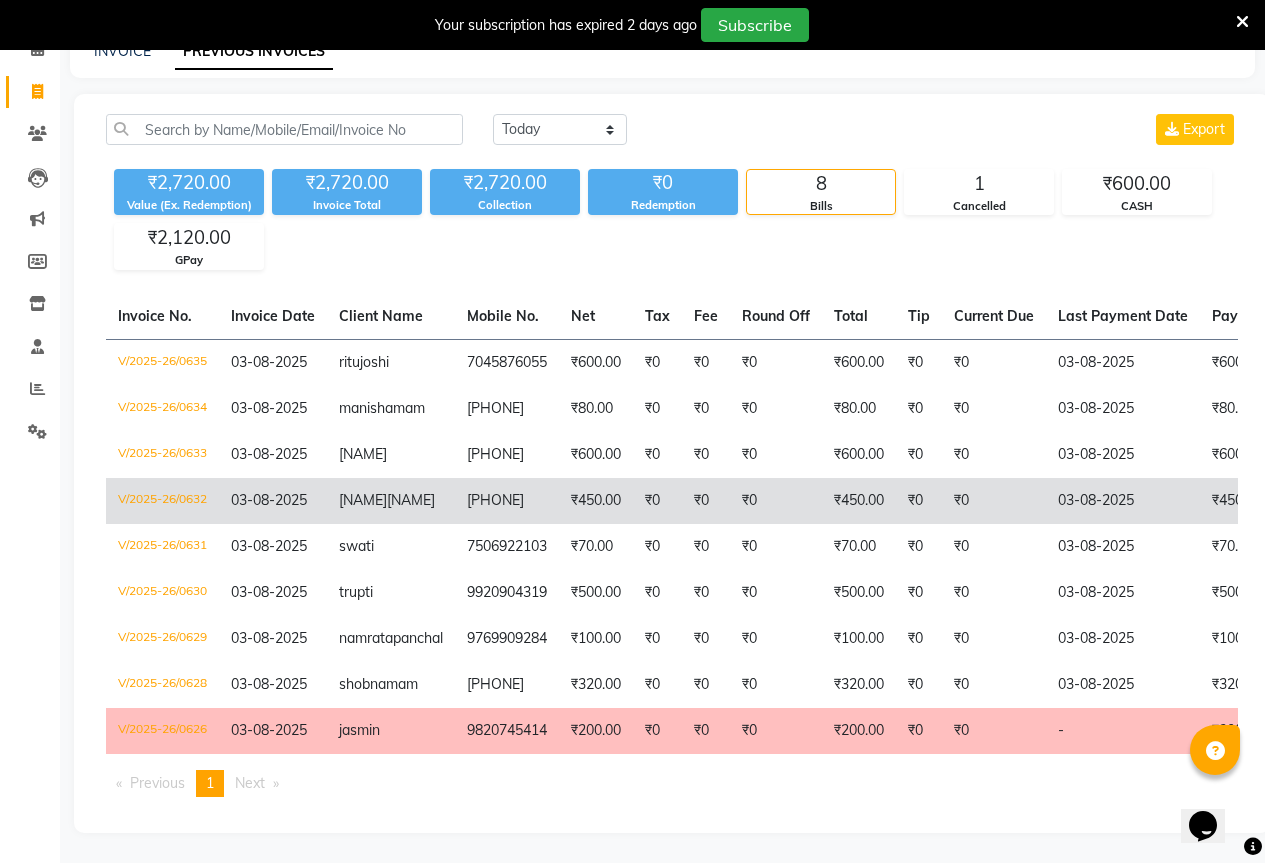 click on "[PHONE]" 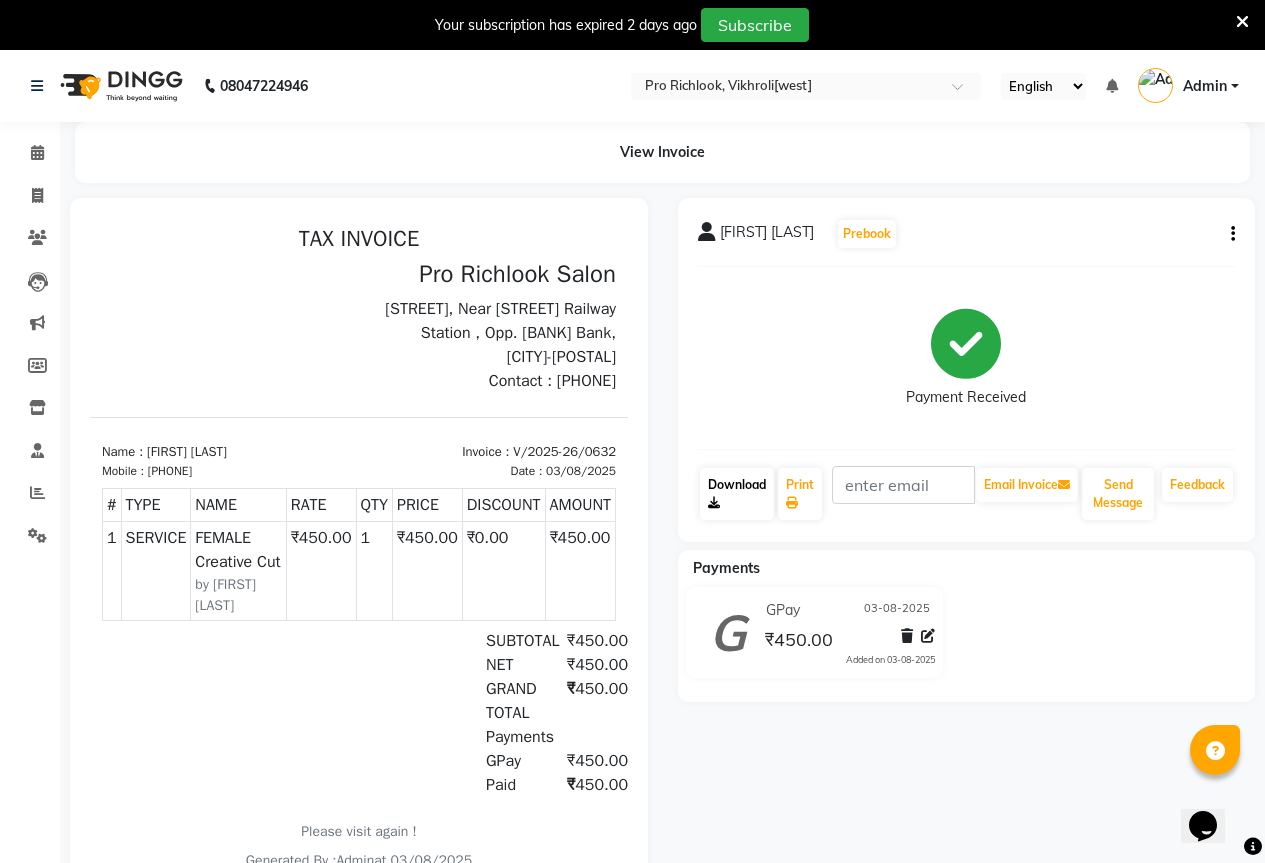scroll, scrollTop: 0, scrollLeft: 0, axis: both 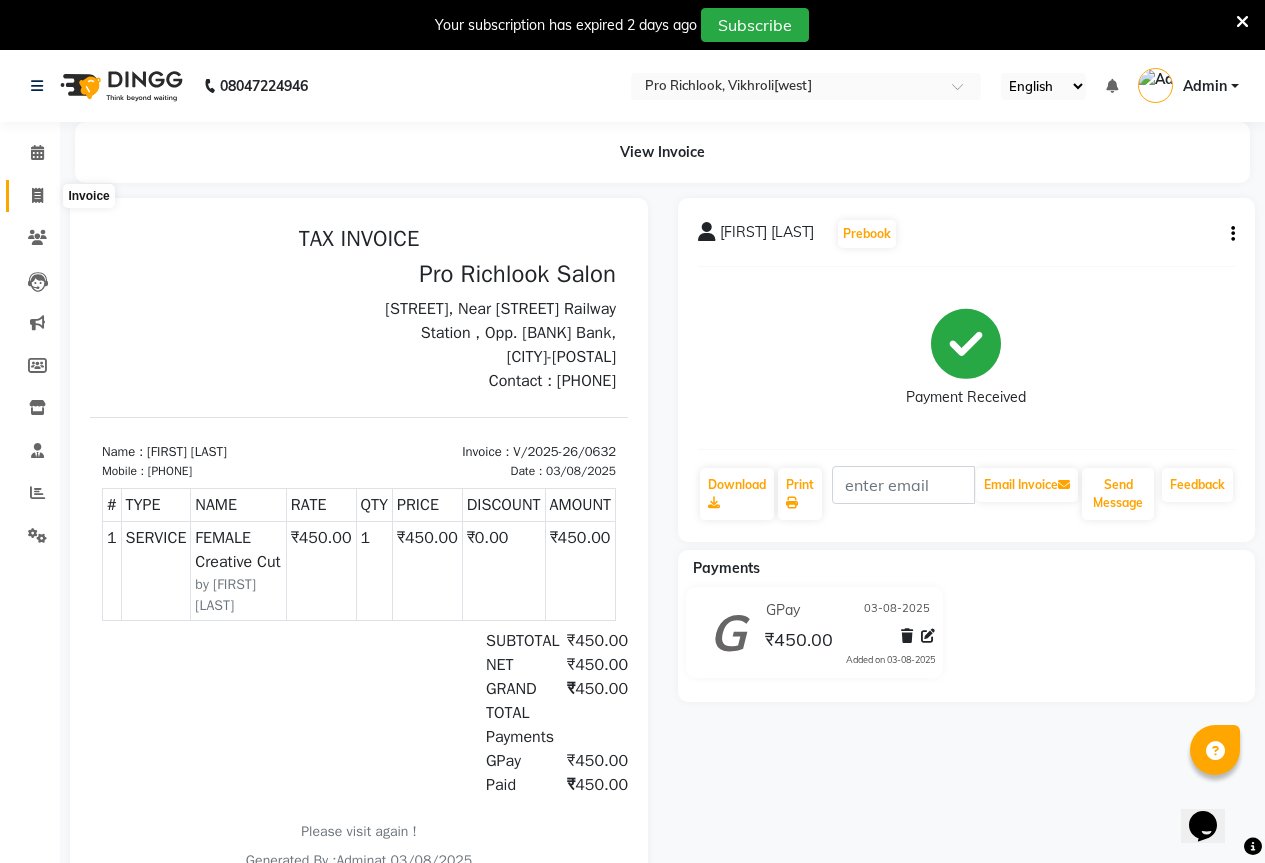 click 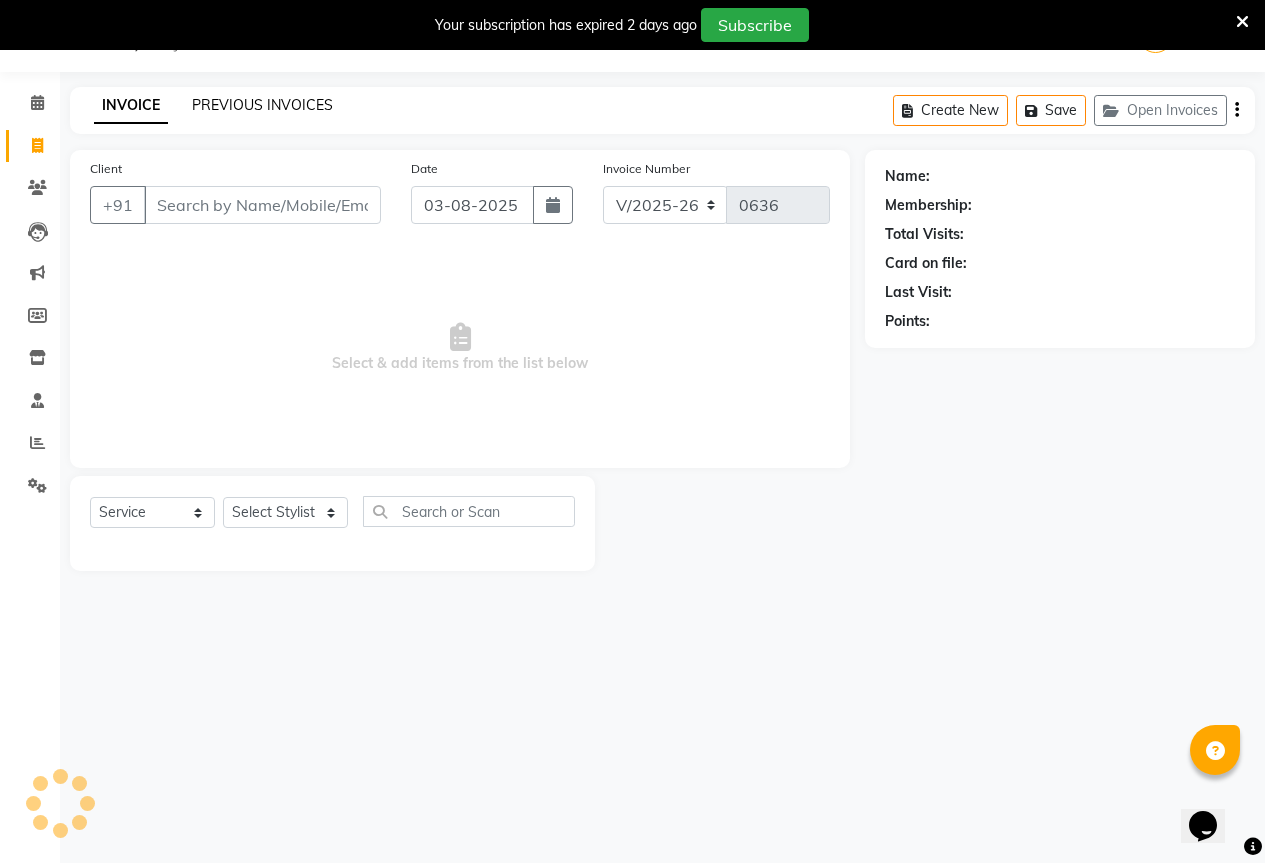click on "PREVIOUS INVOICES" 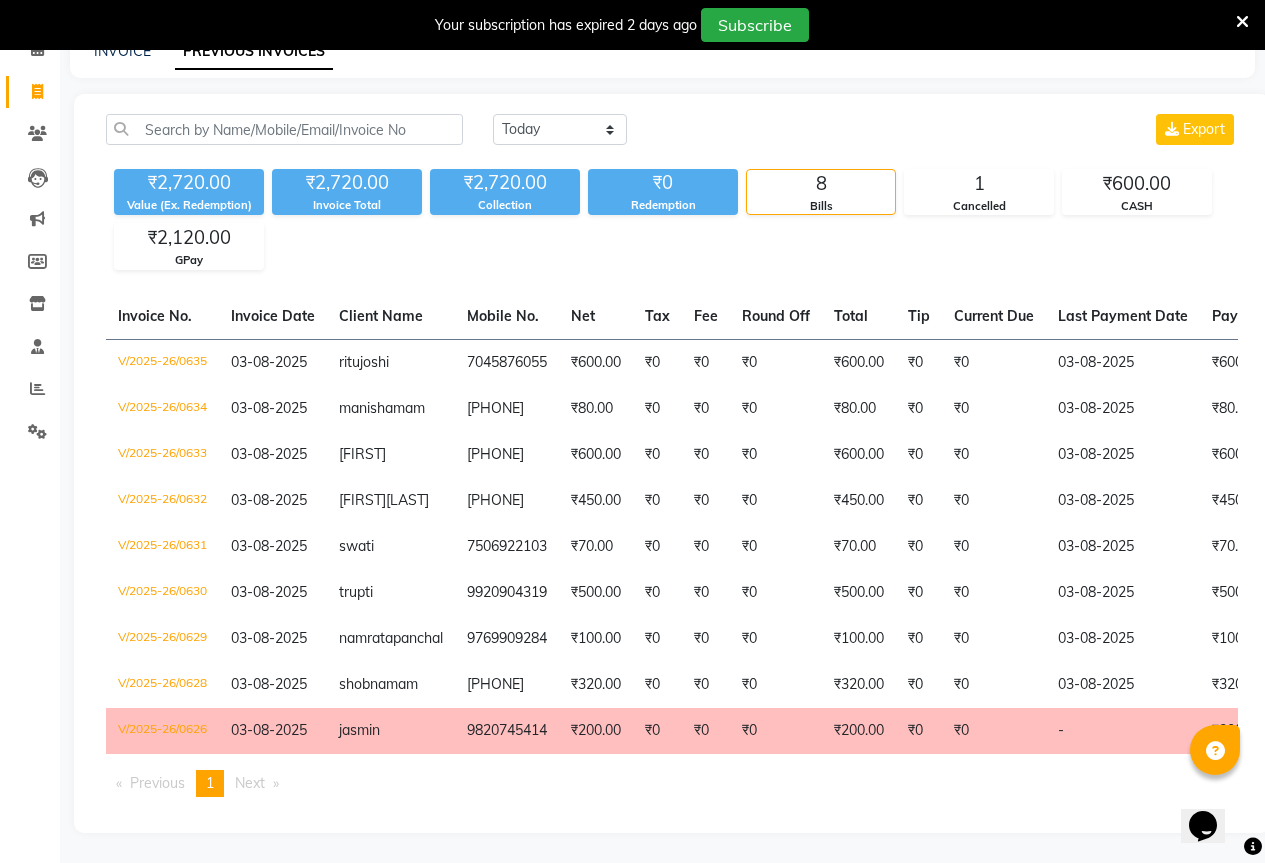 scroll, scrollTop: 199, scrollLeft: 0, axis: vertical 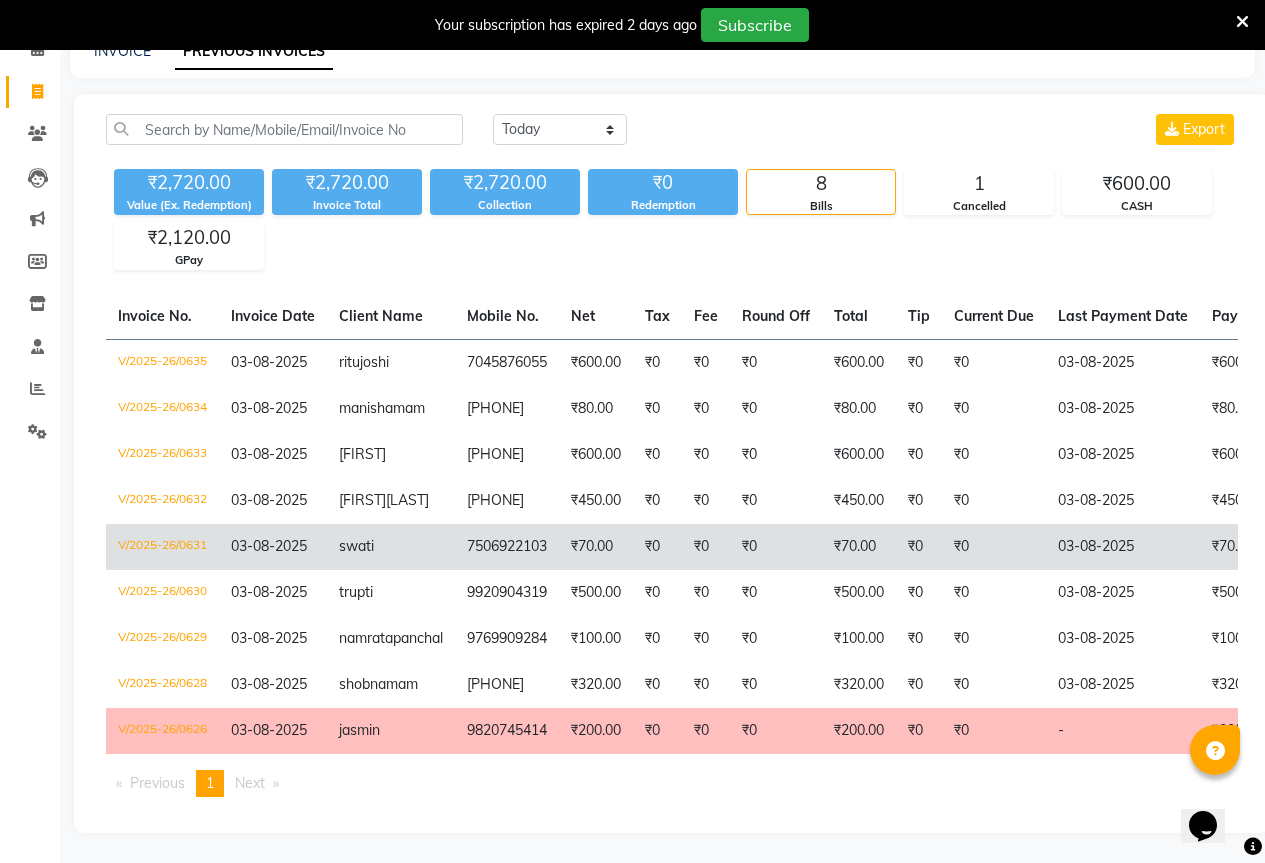 click on "03-08-2025" 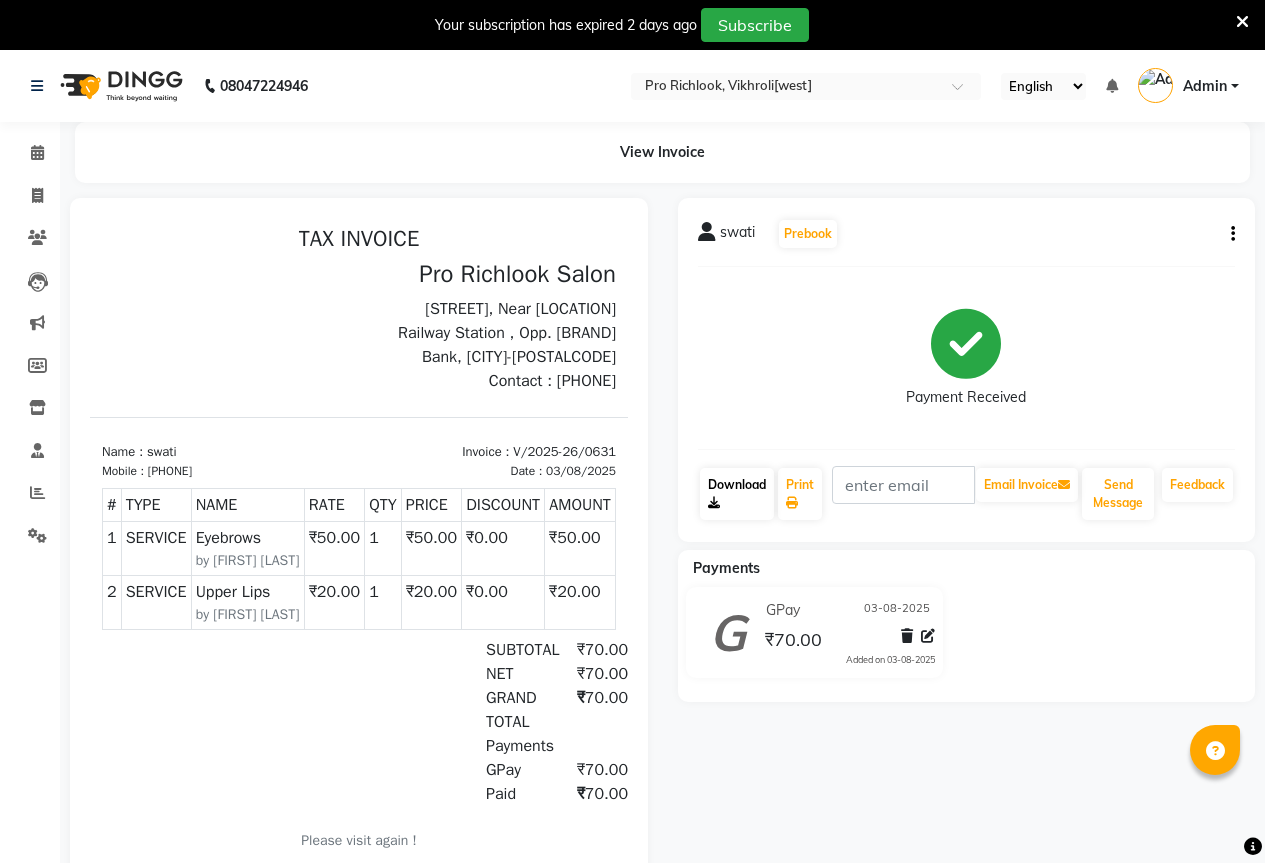 scroll, scrollTop: 0, scrollLeft: 0, axis: both 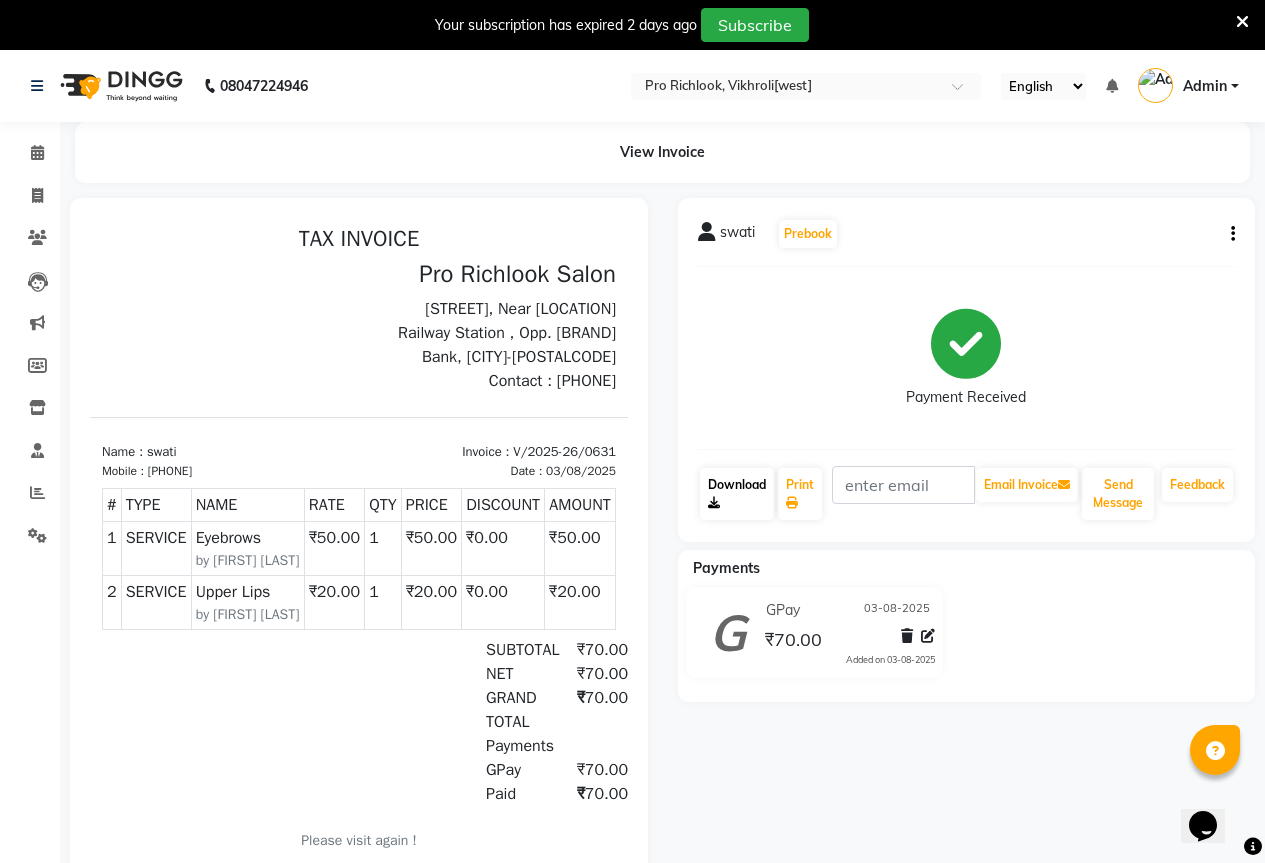 click on "Download" 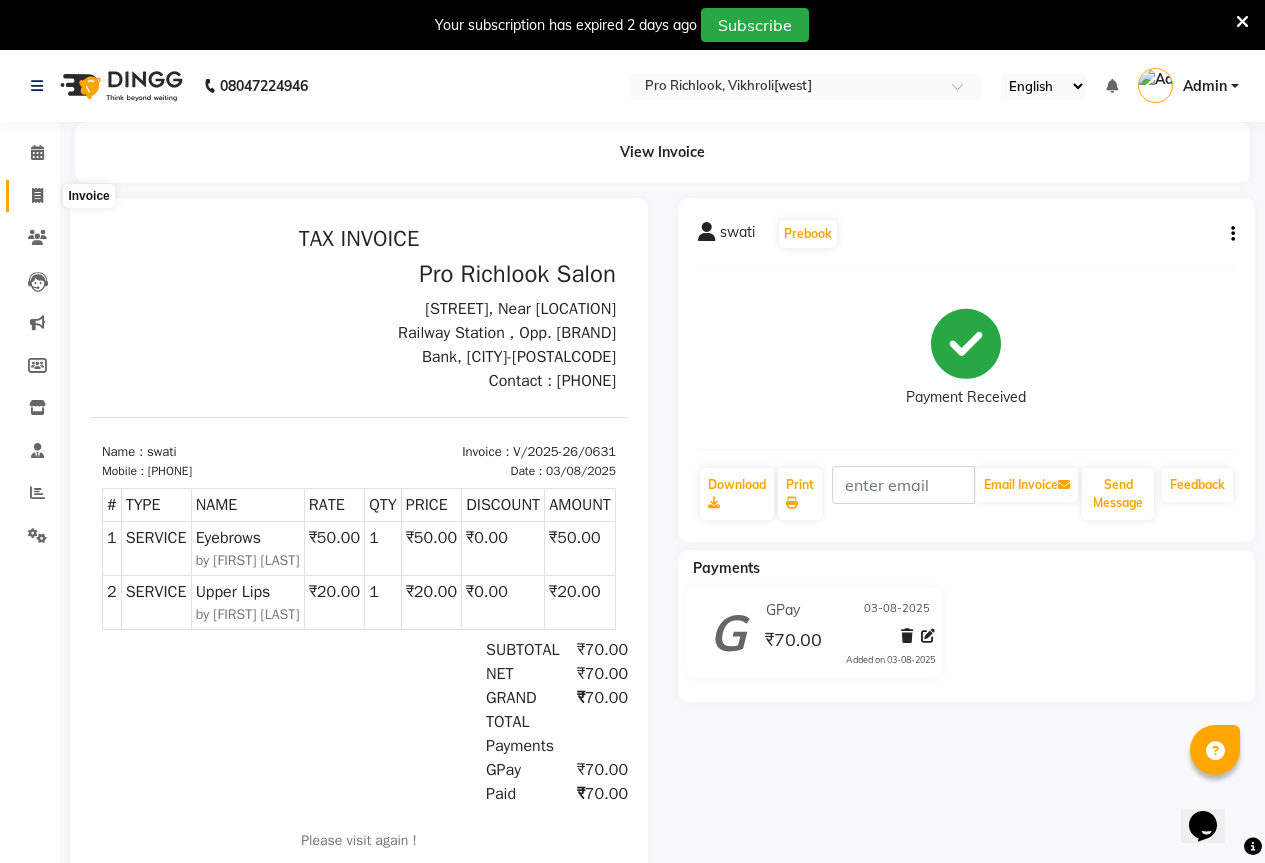 click 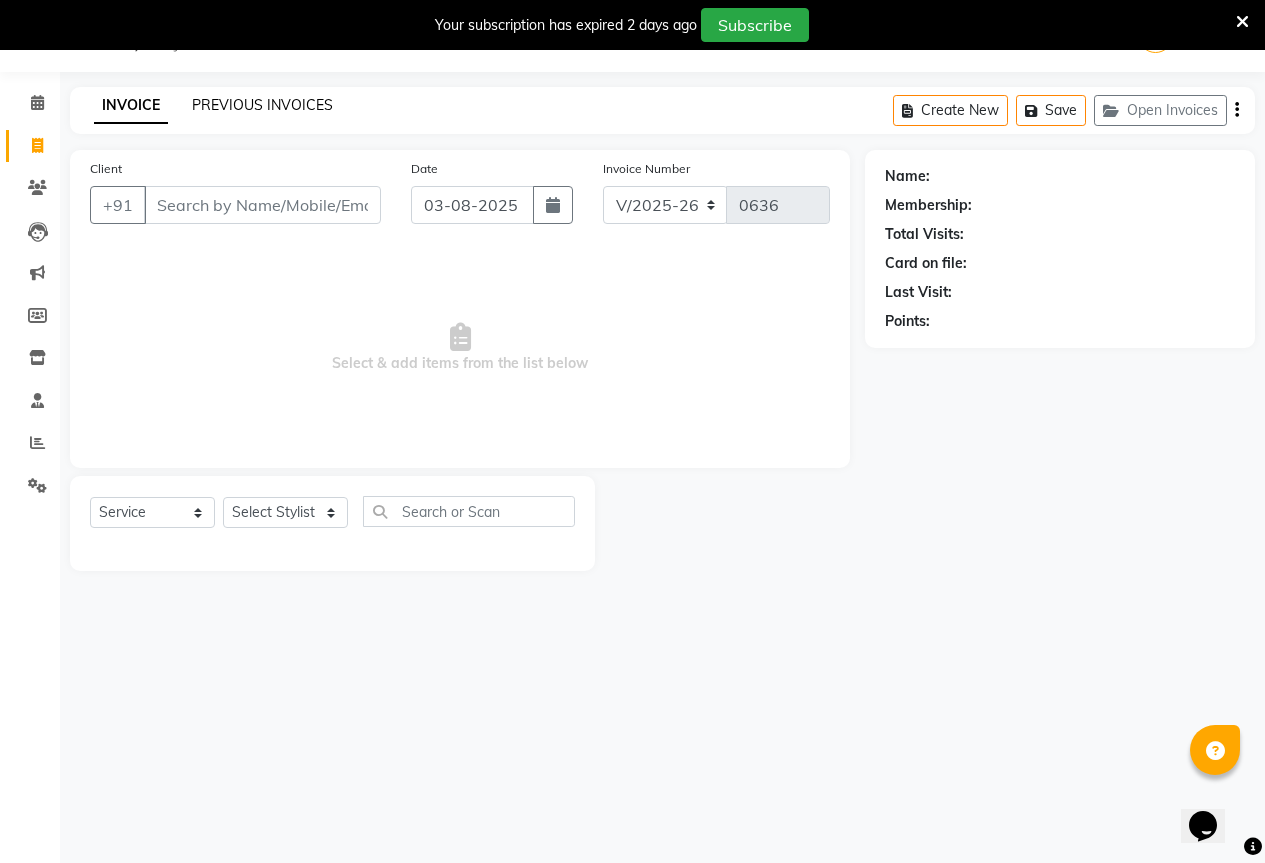 click on "PREVIOUS INVOICES" 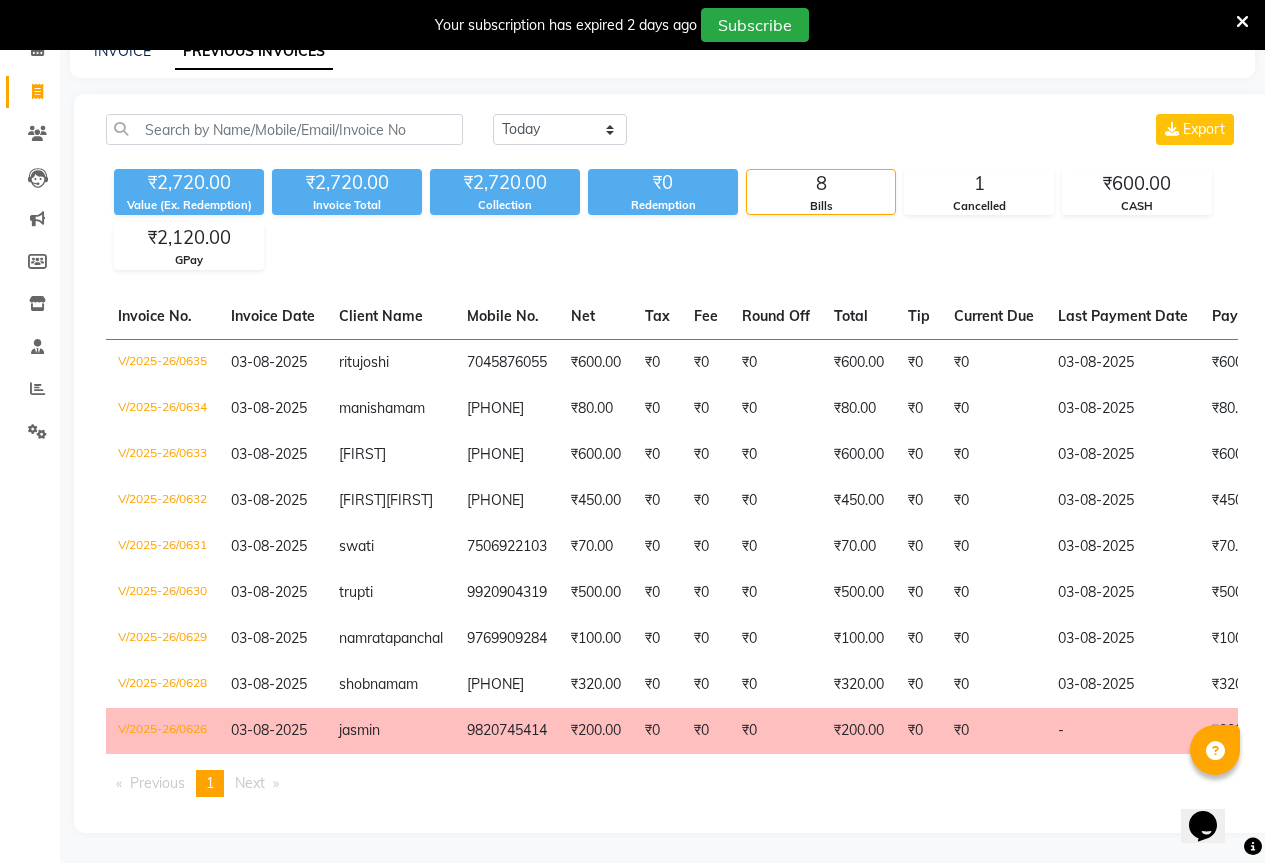 scroll, scrollTop: 199, scrollLeft: 0, axis: vertical 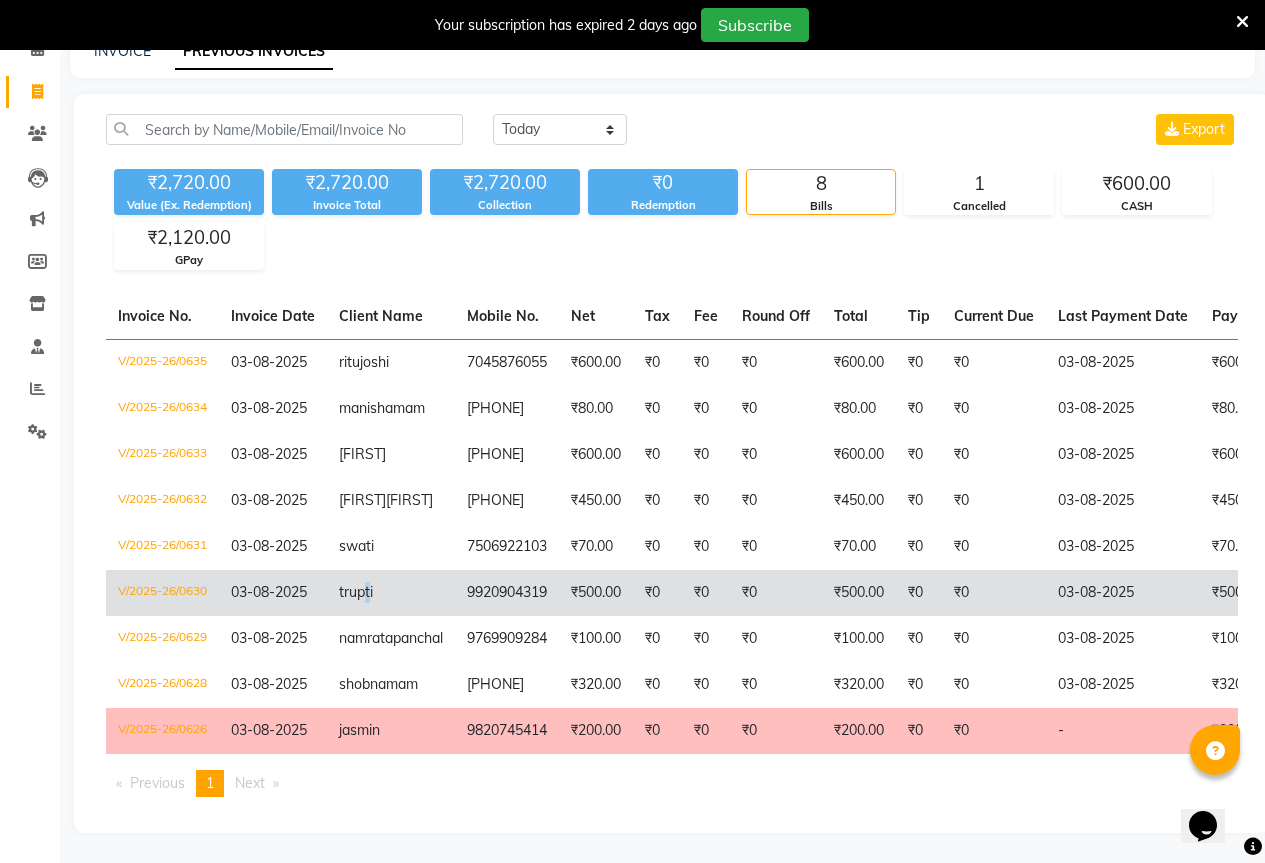 drag, startPoint x: 371, startPoint y: 540, endPoint x: 360, endPoint y: 516, distance: 26.400757 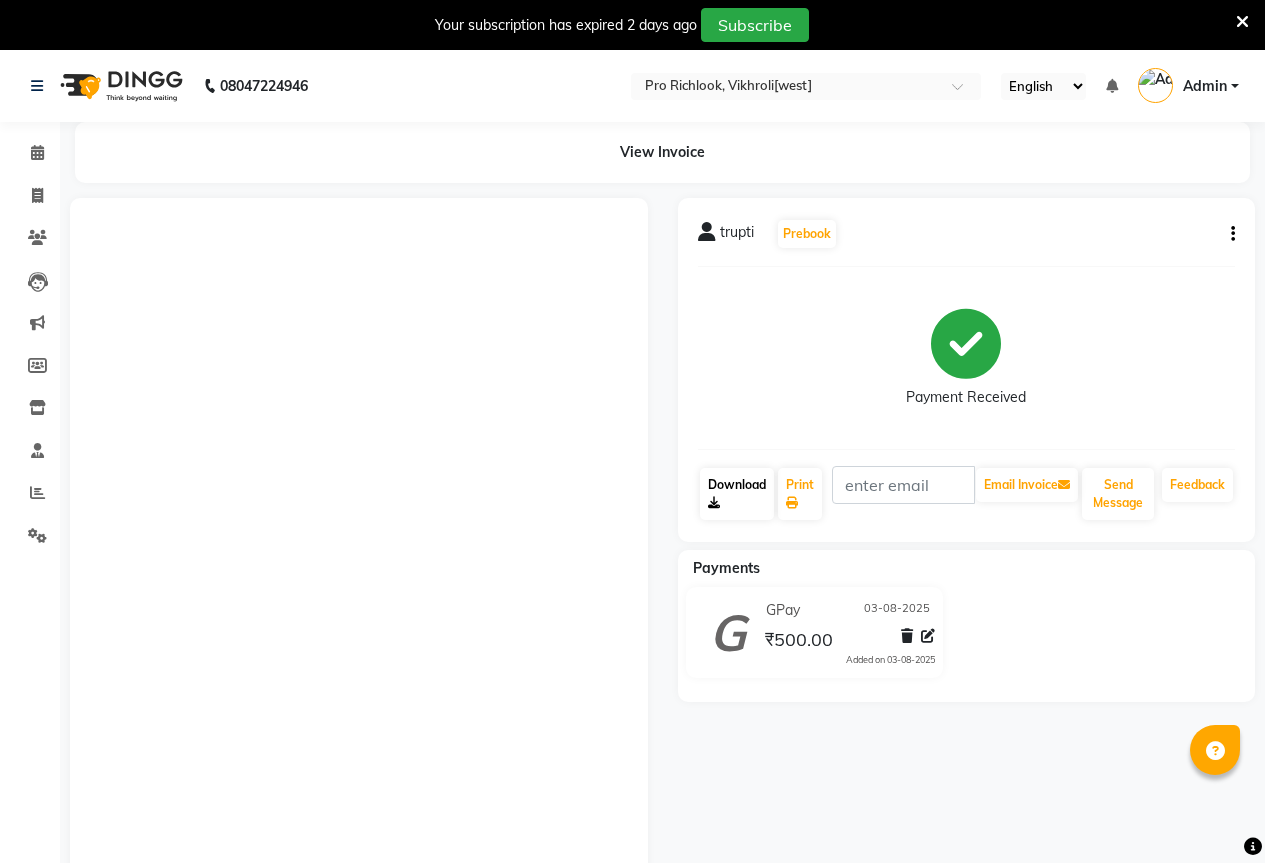 scroll, scrollTop: 0, scrollLeft: 0, axis: both 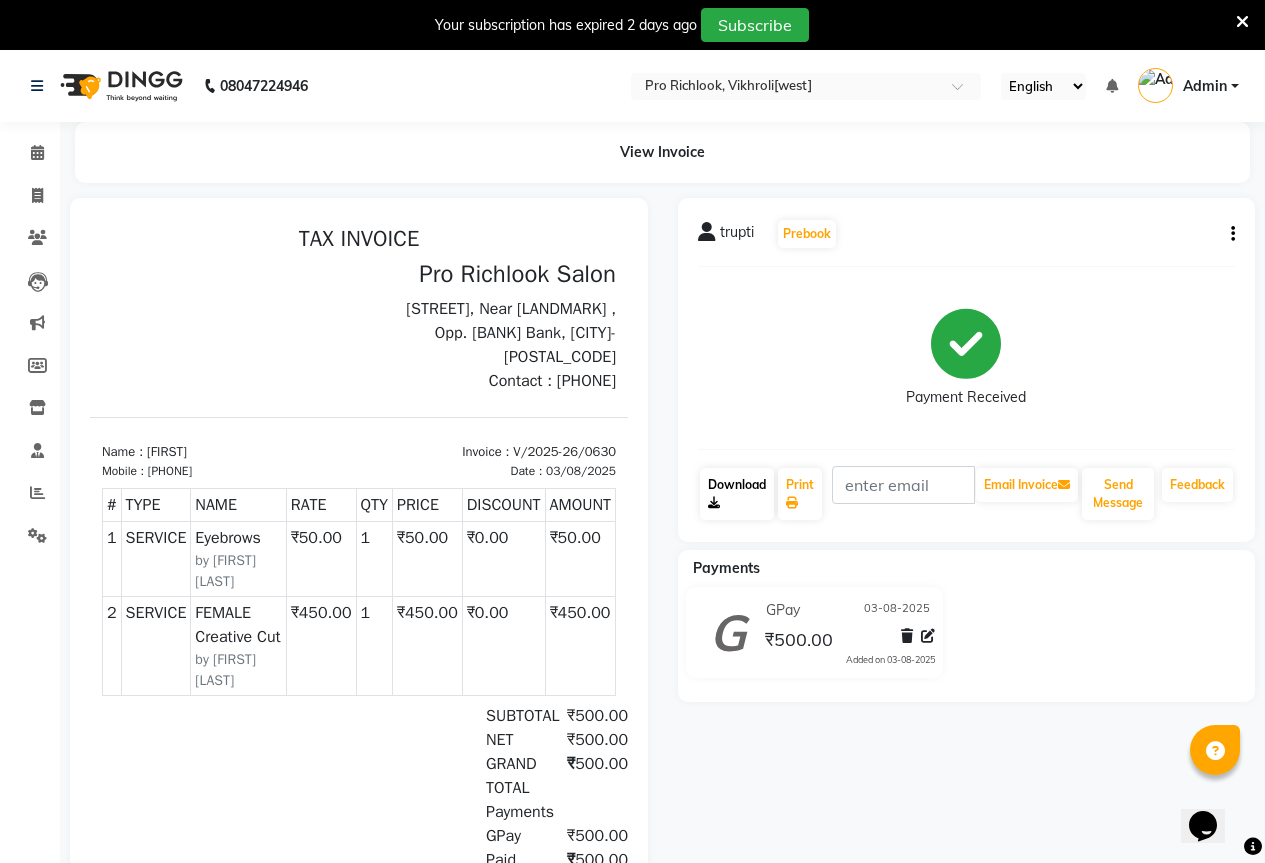 click on "Download" 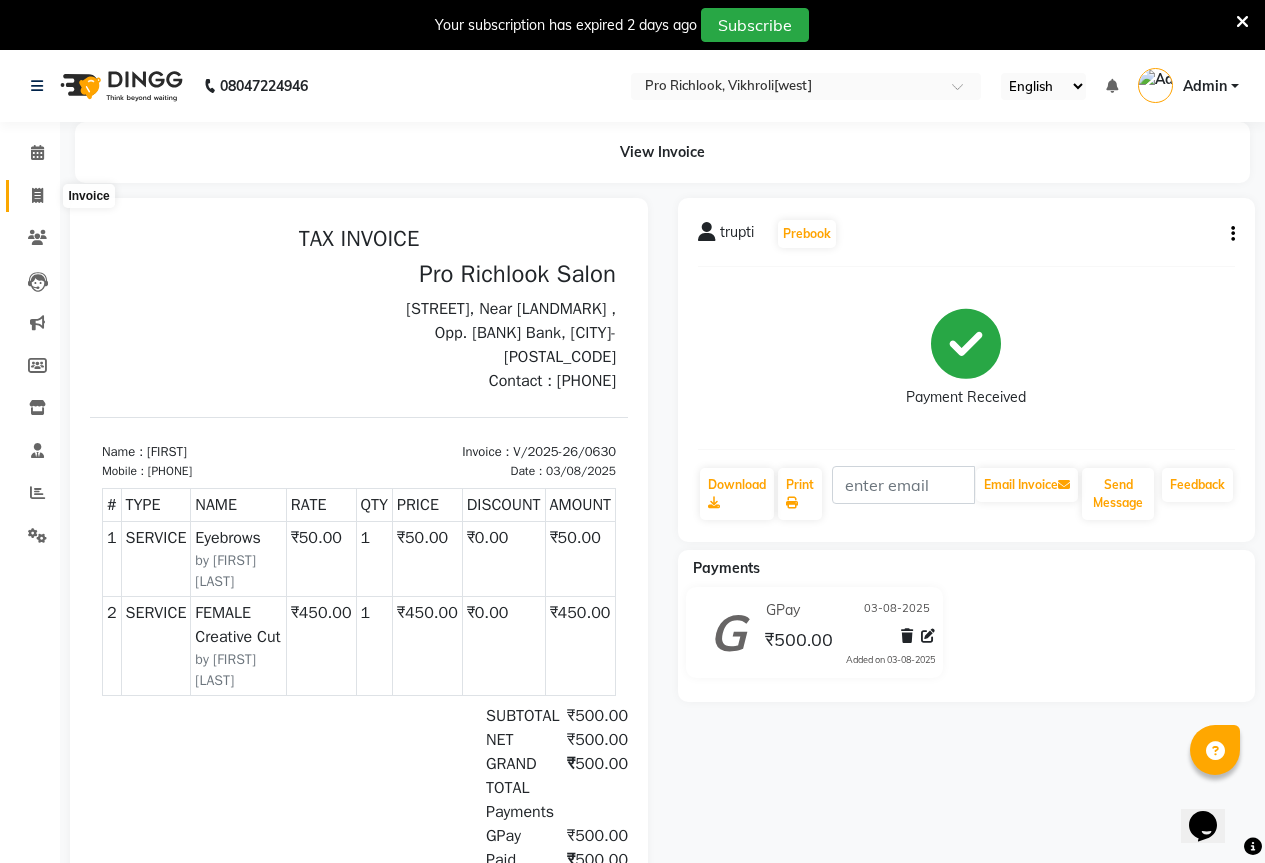 click 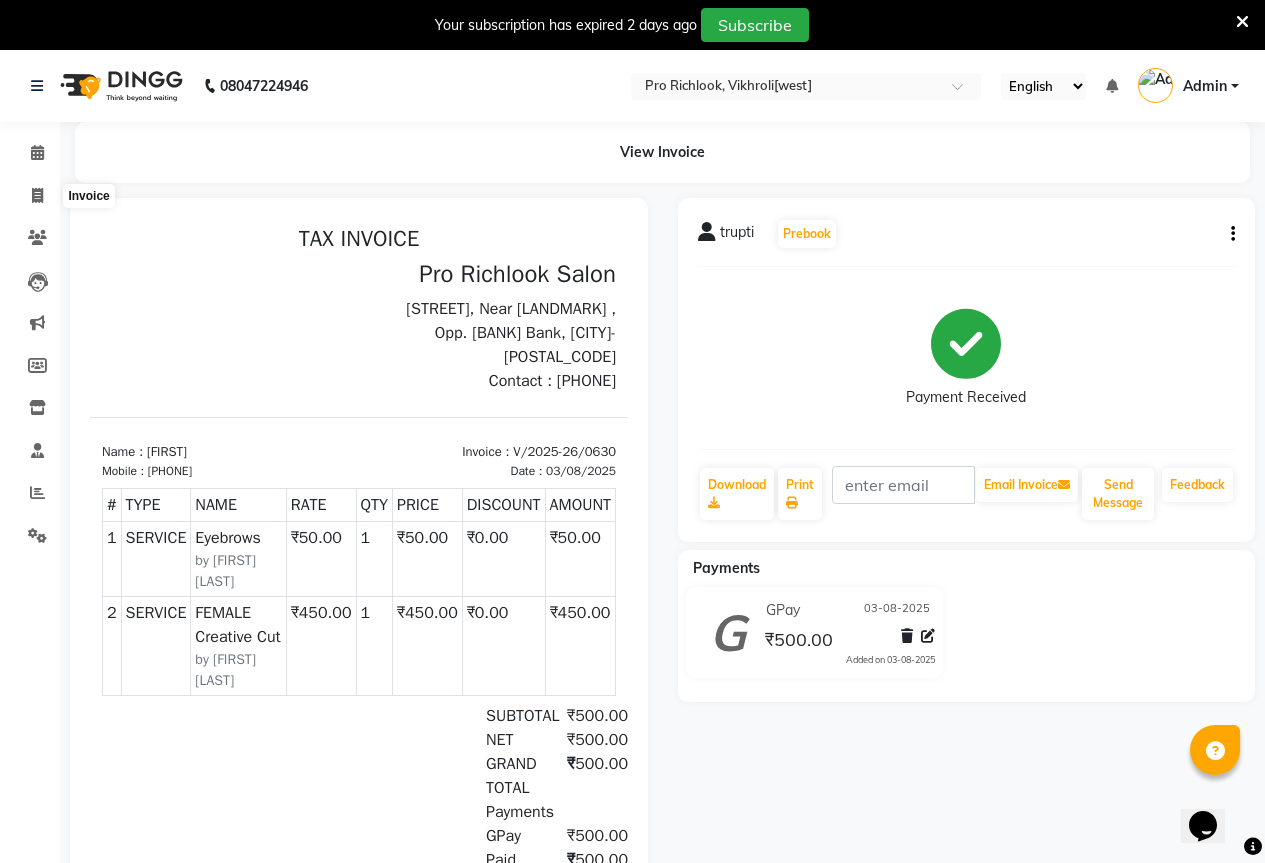 select on "6670" 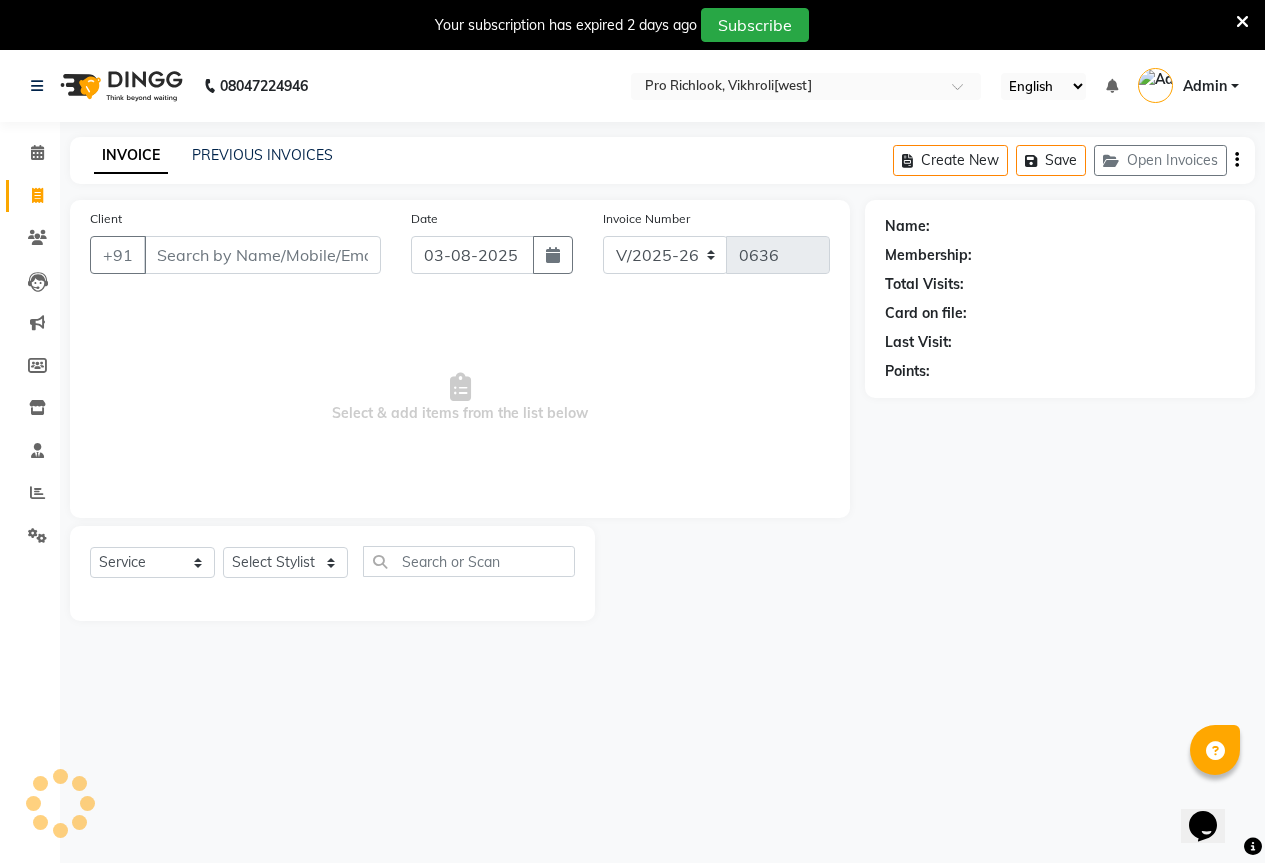 scroll, scrollTop: 50, scrollLeft: 0, axis: vertical 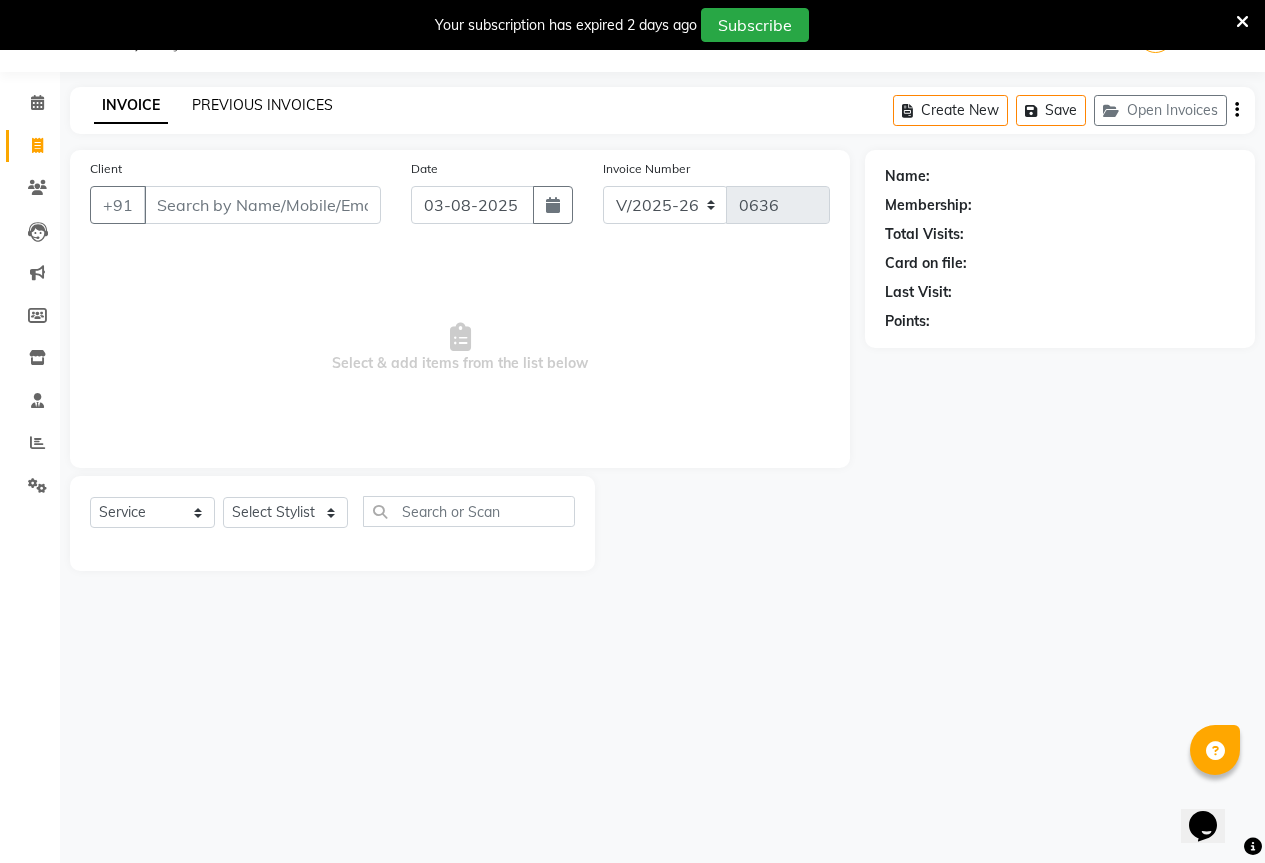 click on "PREVIOUS INVOICES" 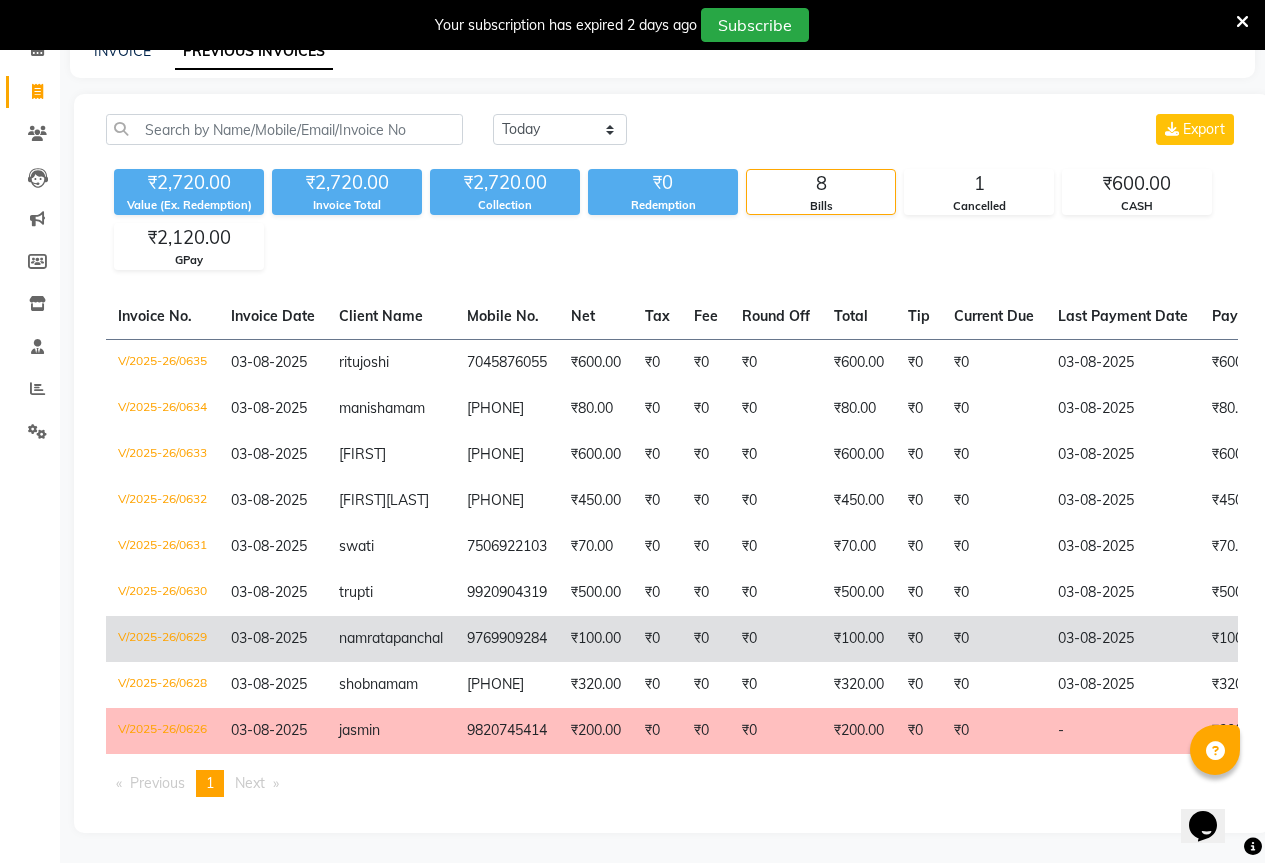 scroll, scrollTop: 199, scrollLeft: 0, axis: vertical 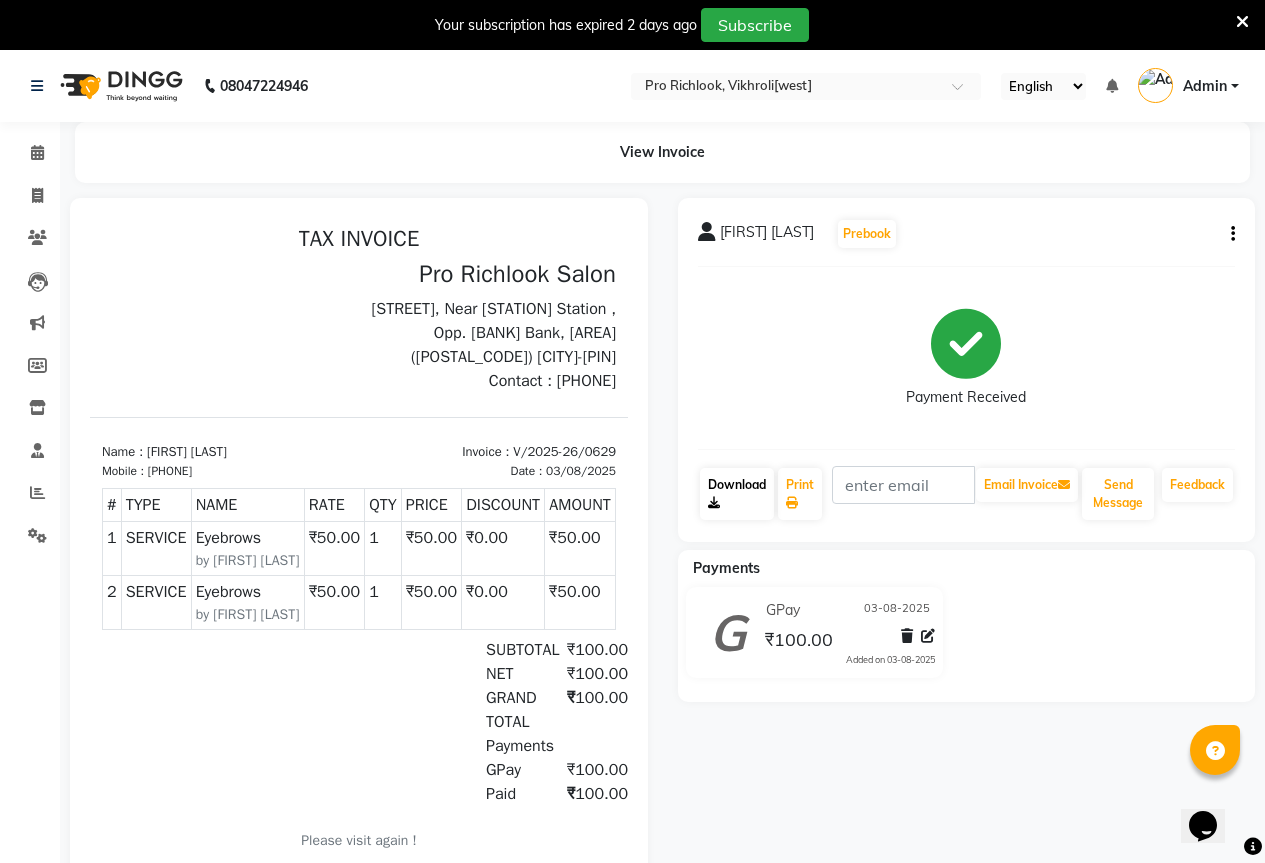 click on "Download" 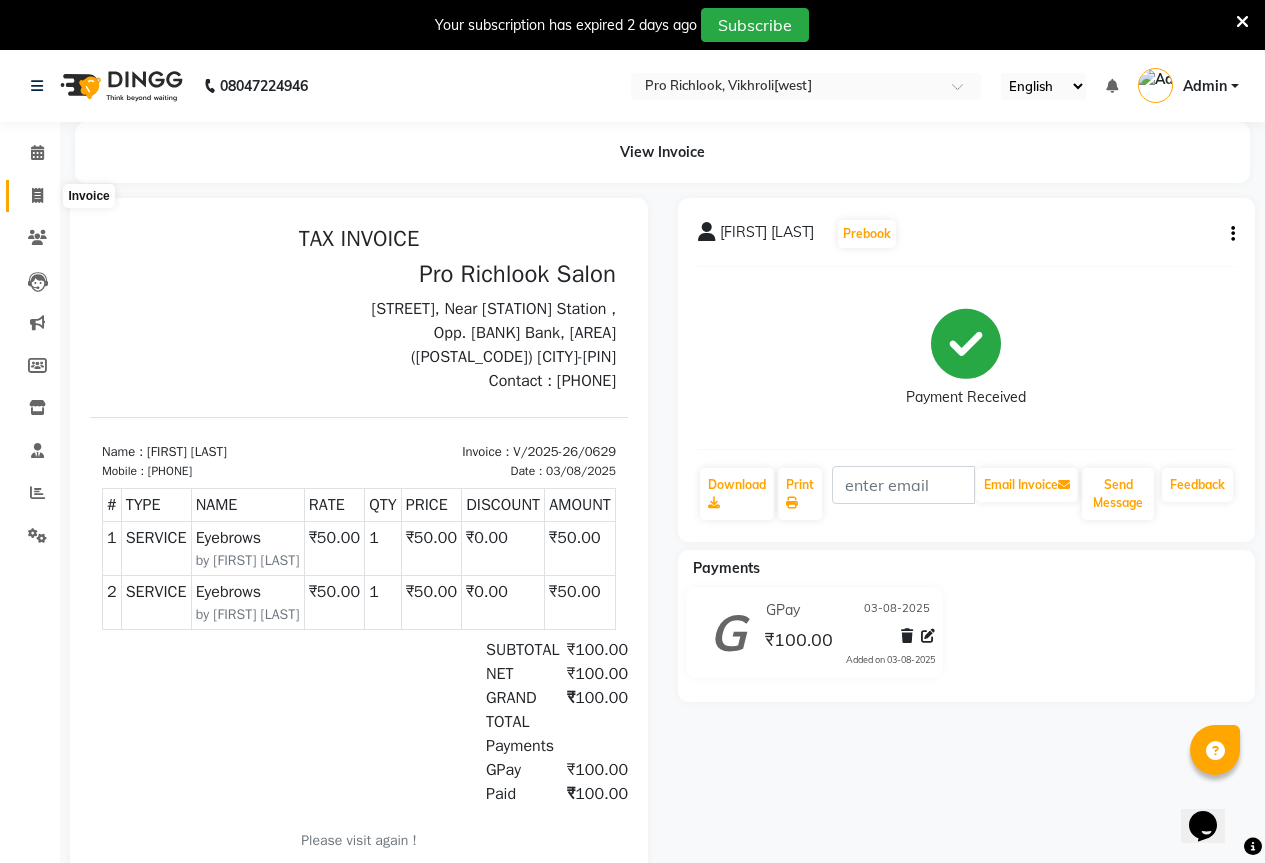 click 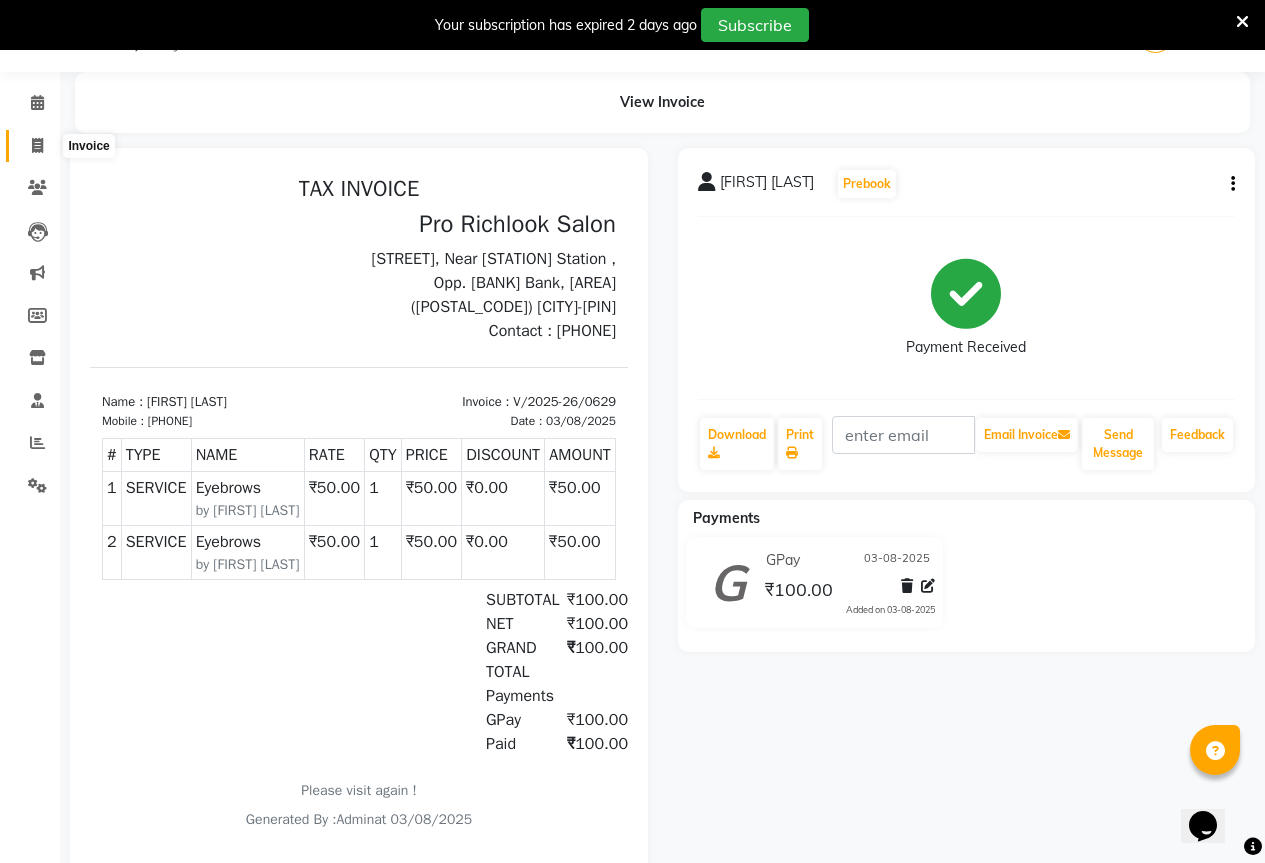 select on "6670" 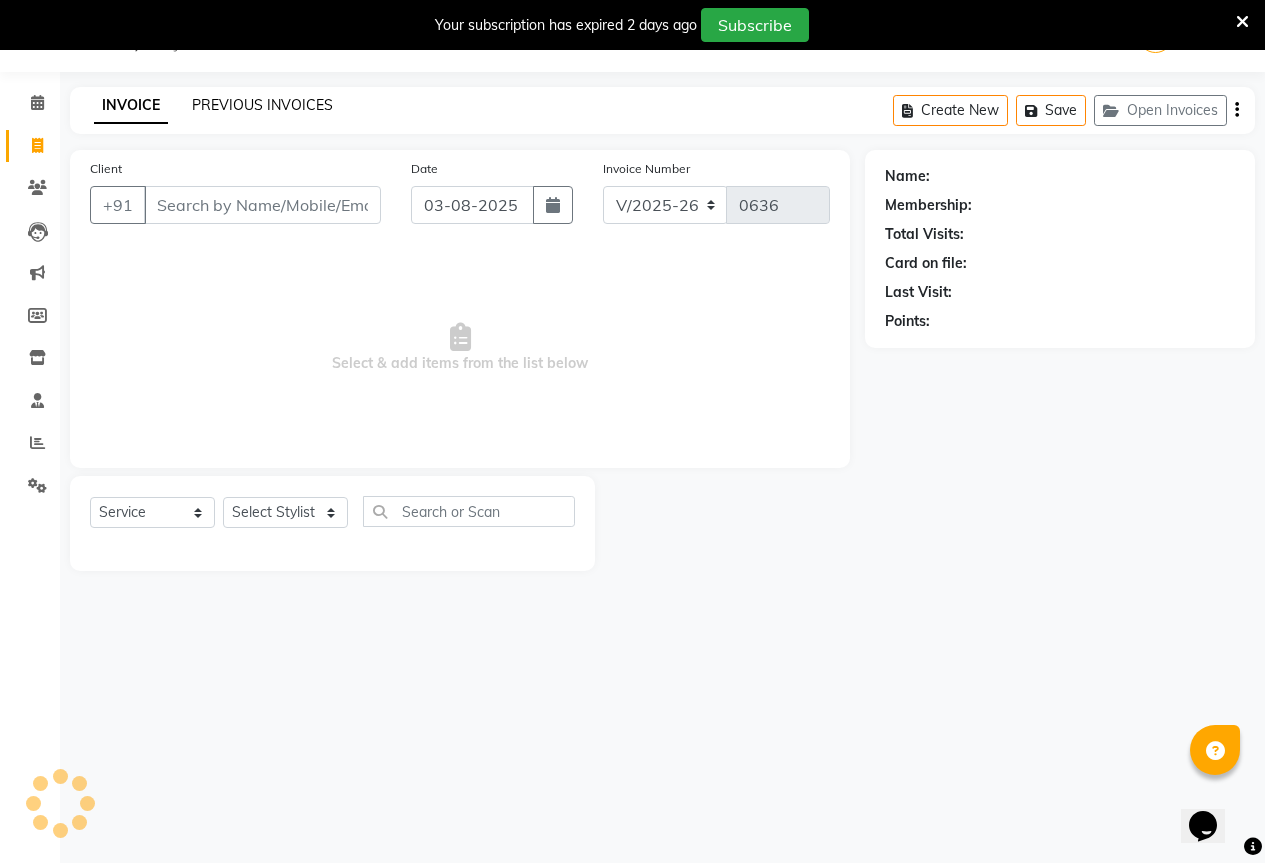 click on "PREVIOUS INVOICES" 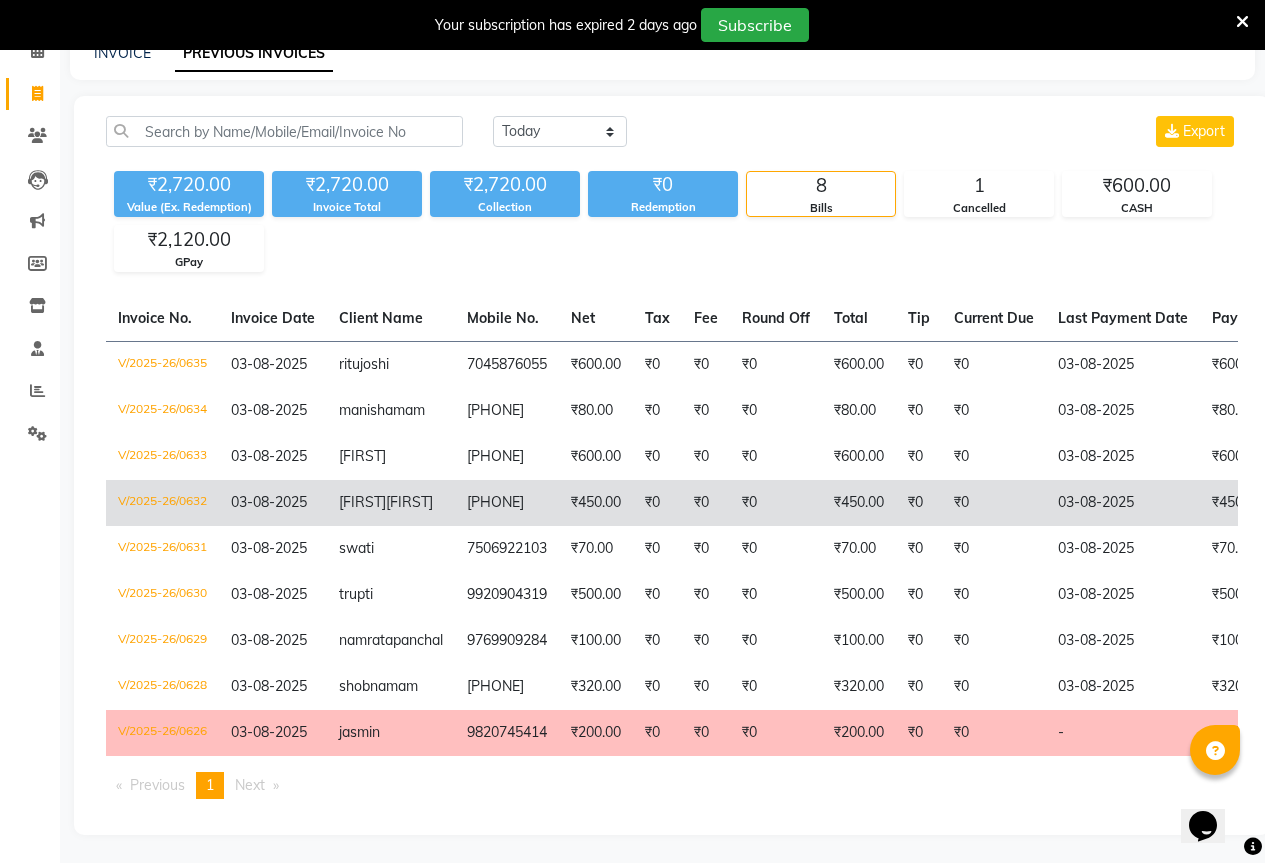 scroll, scrollTop: 199, scrollLeft: 0, axis: vertical 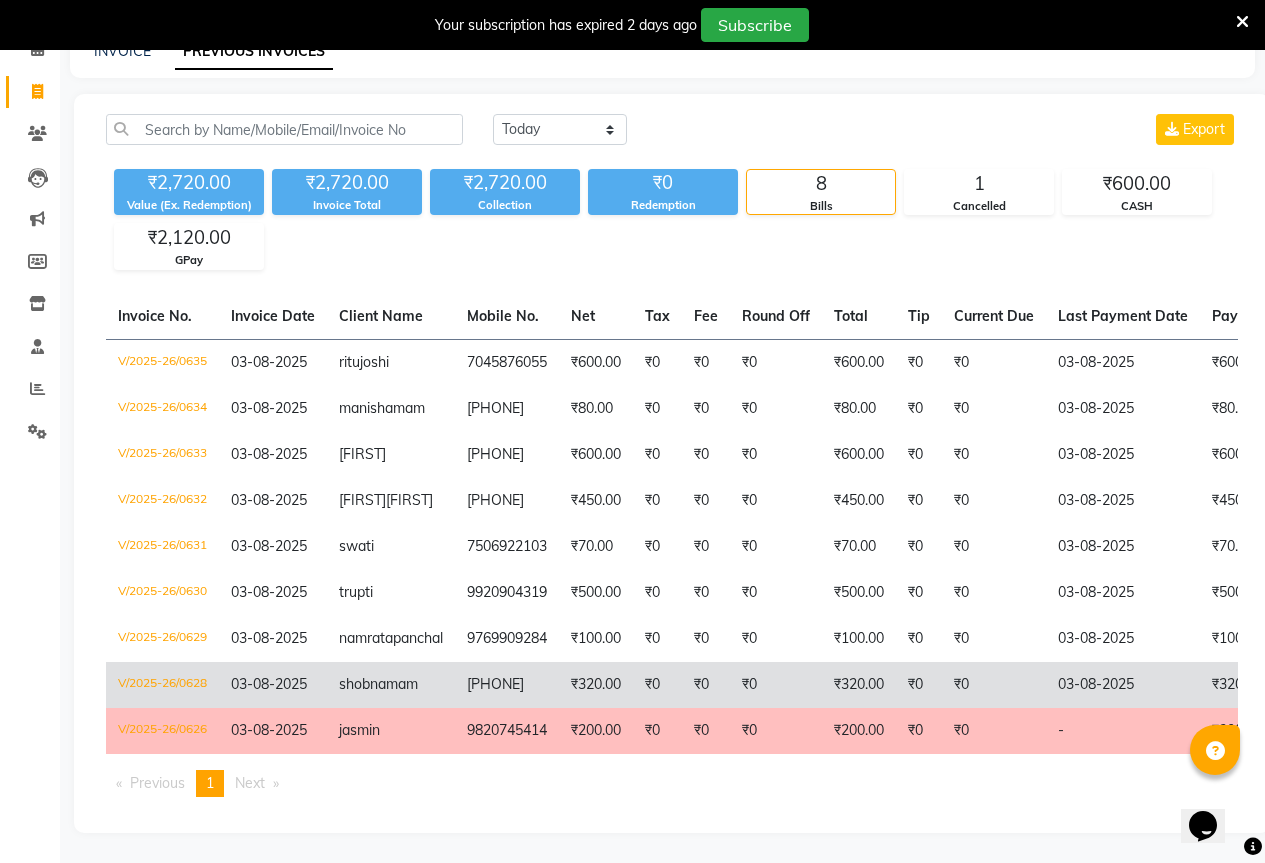 click on "[PHONE]" 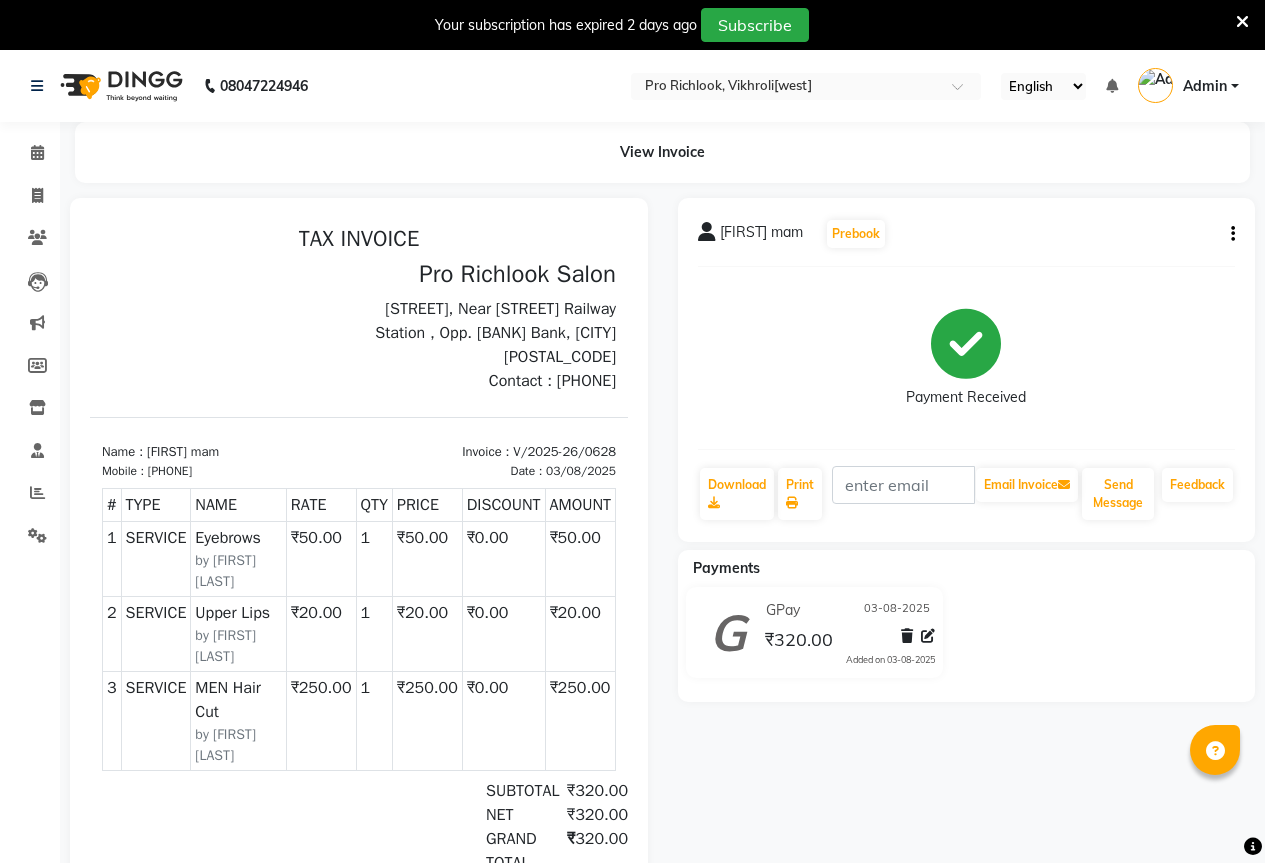 scroll, scrollTop: 0, scrollLeft: 0, axis: both 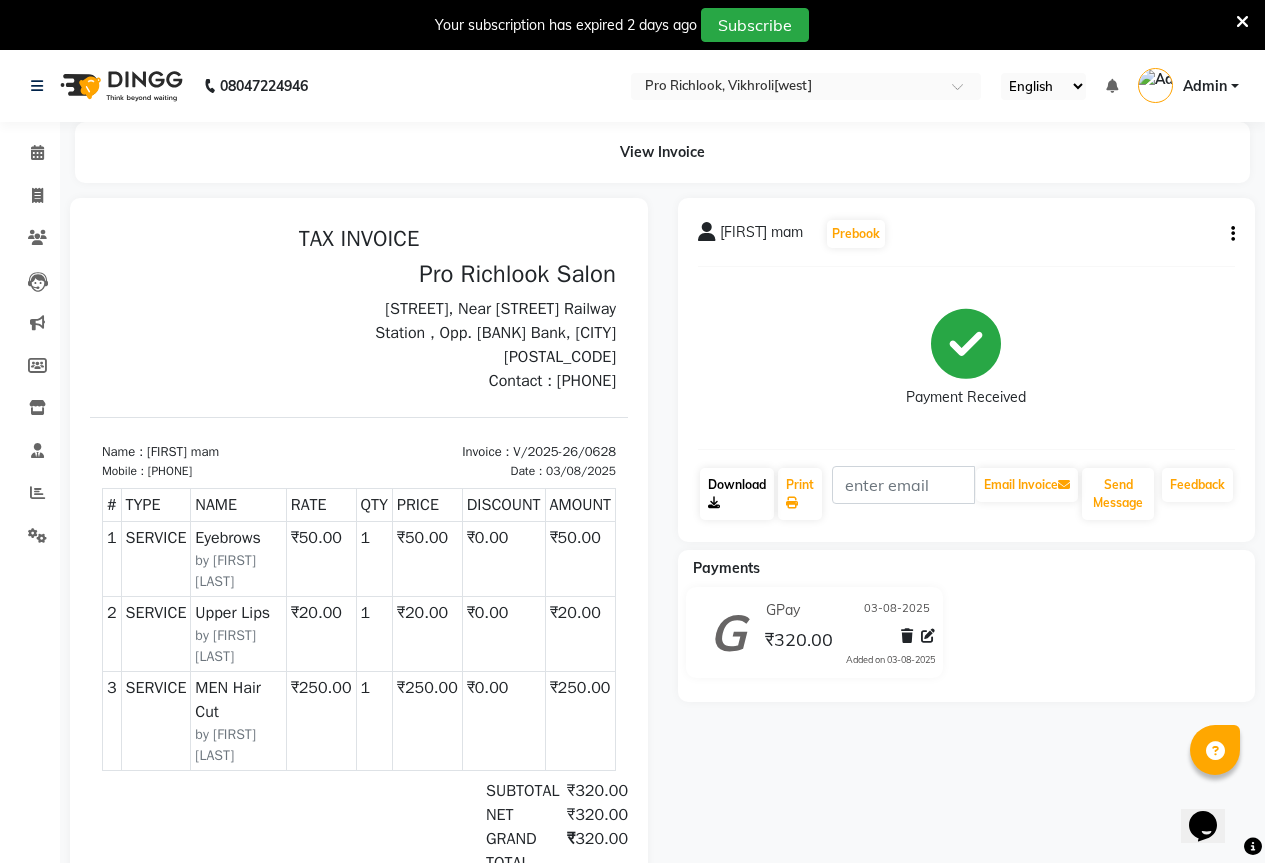 click on "Download" 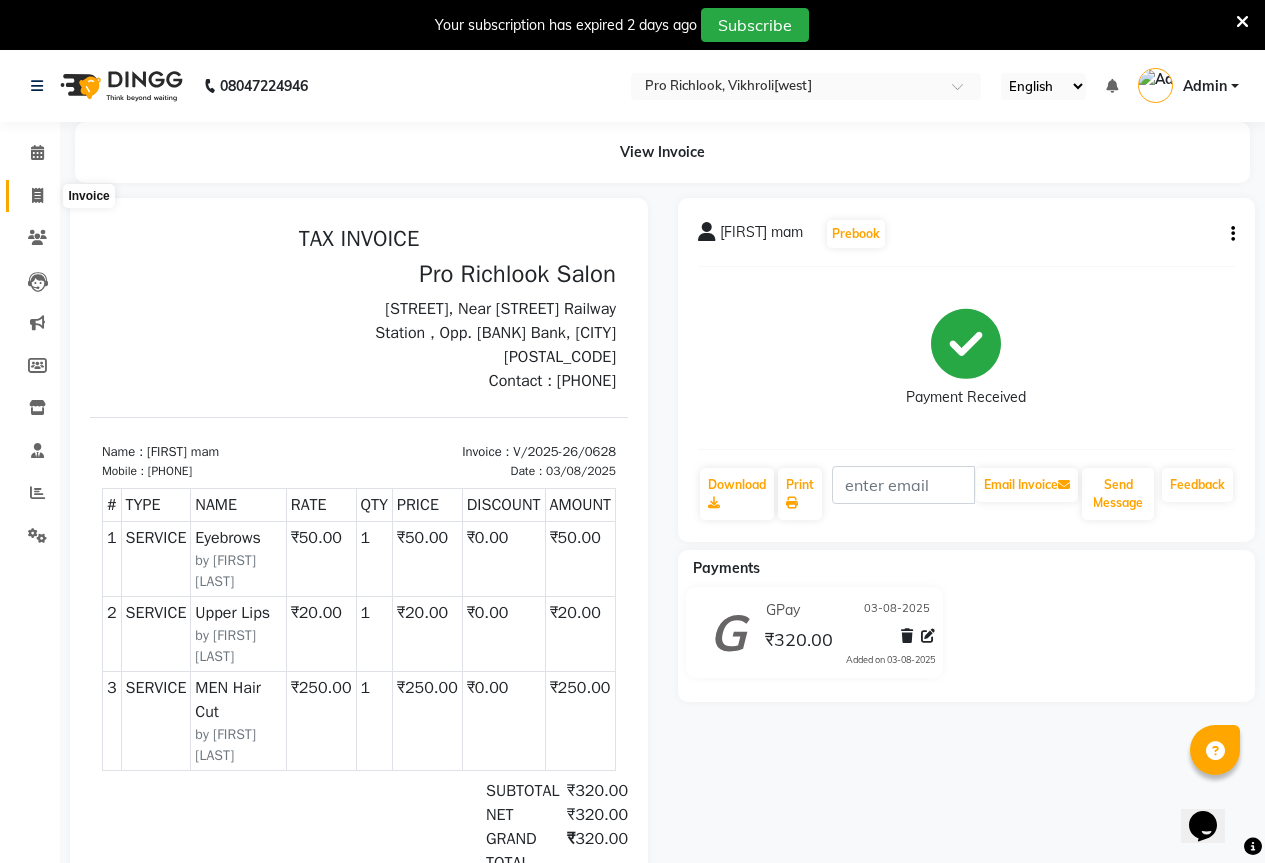 click 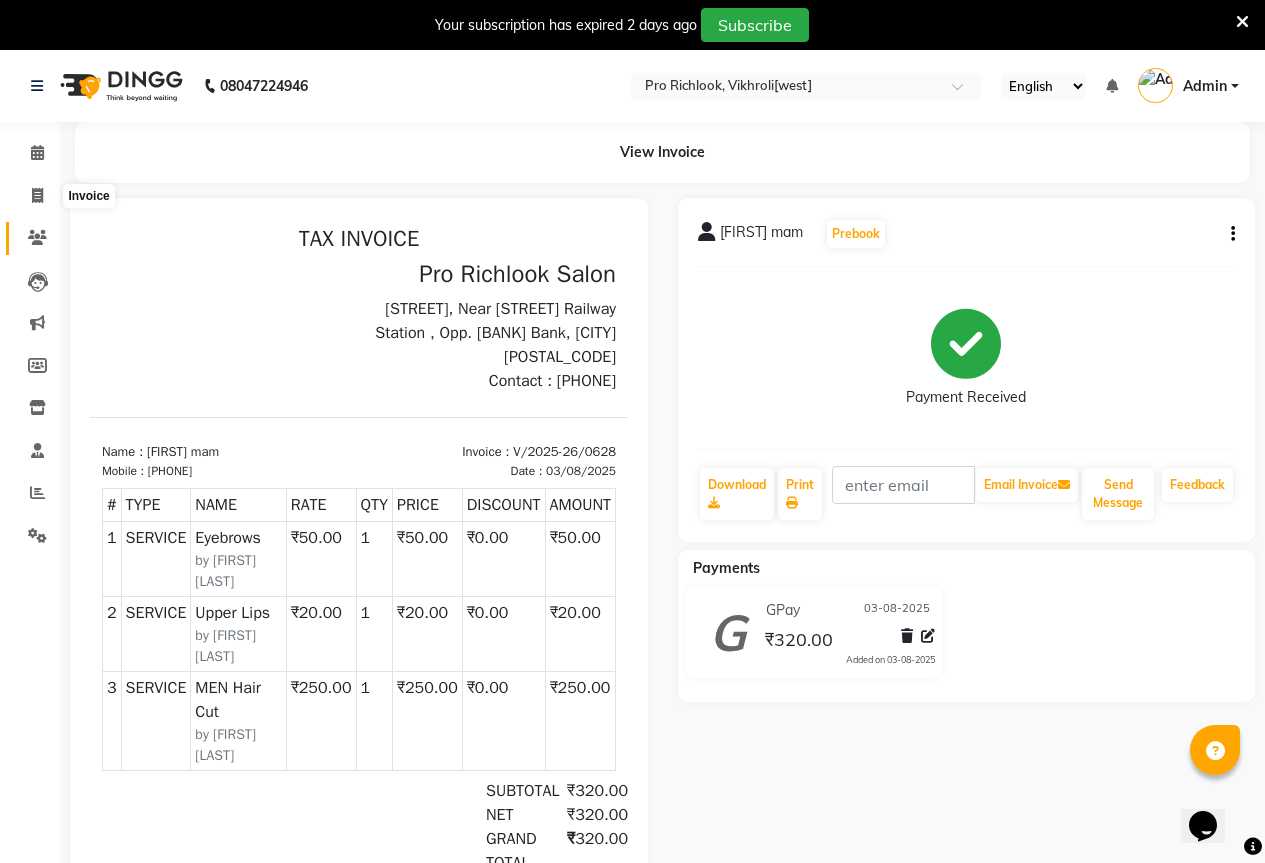 select on "6670" 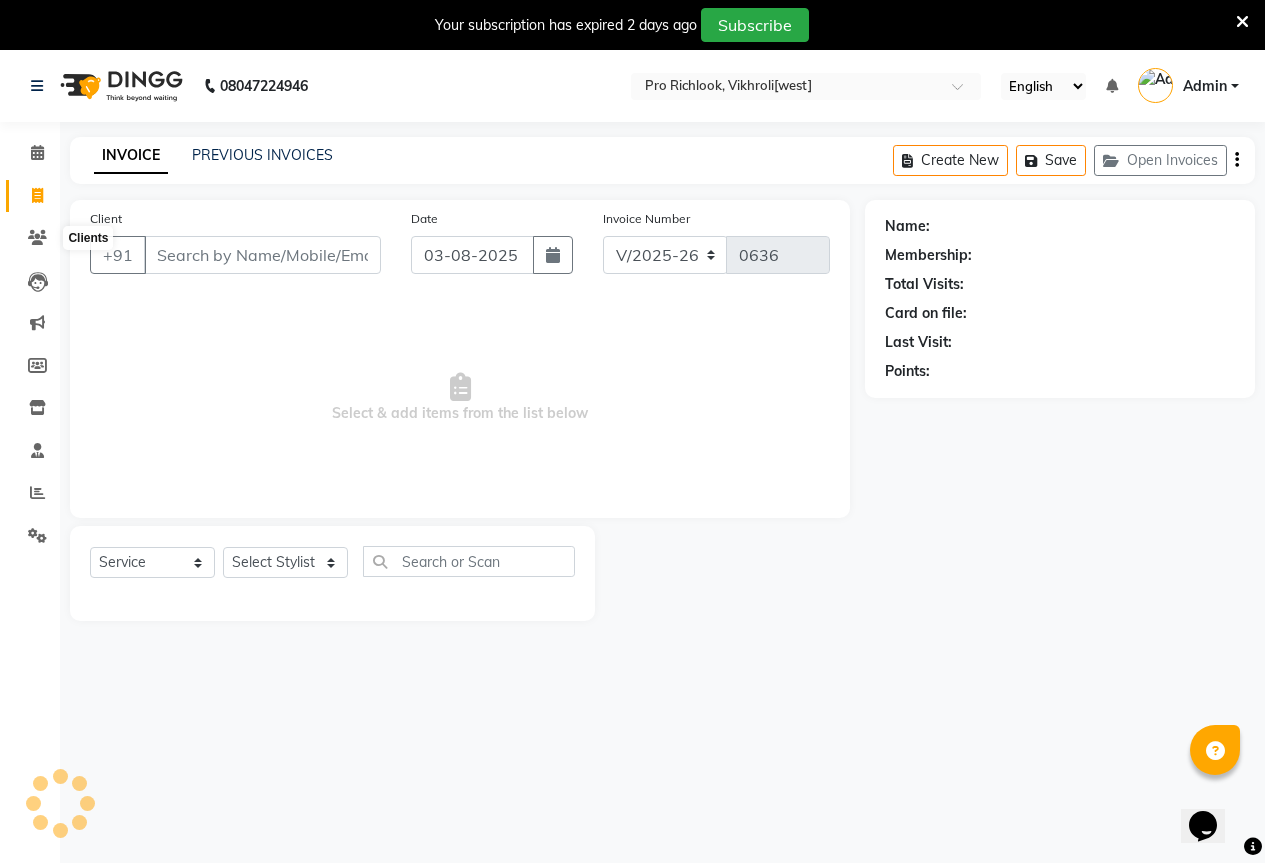 scroll, scrollTop: 50, scrollLeft: 0, axis: vertical 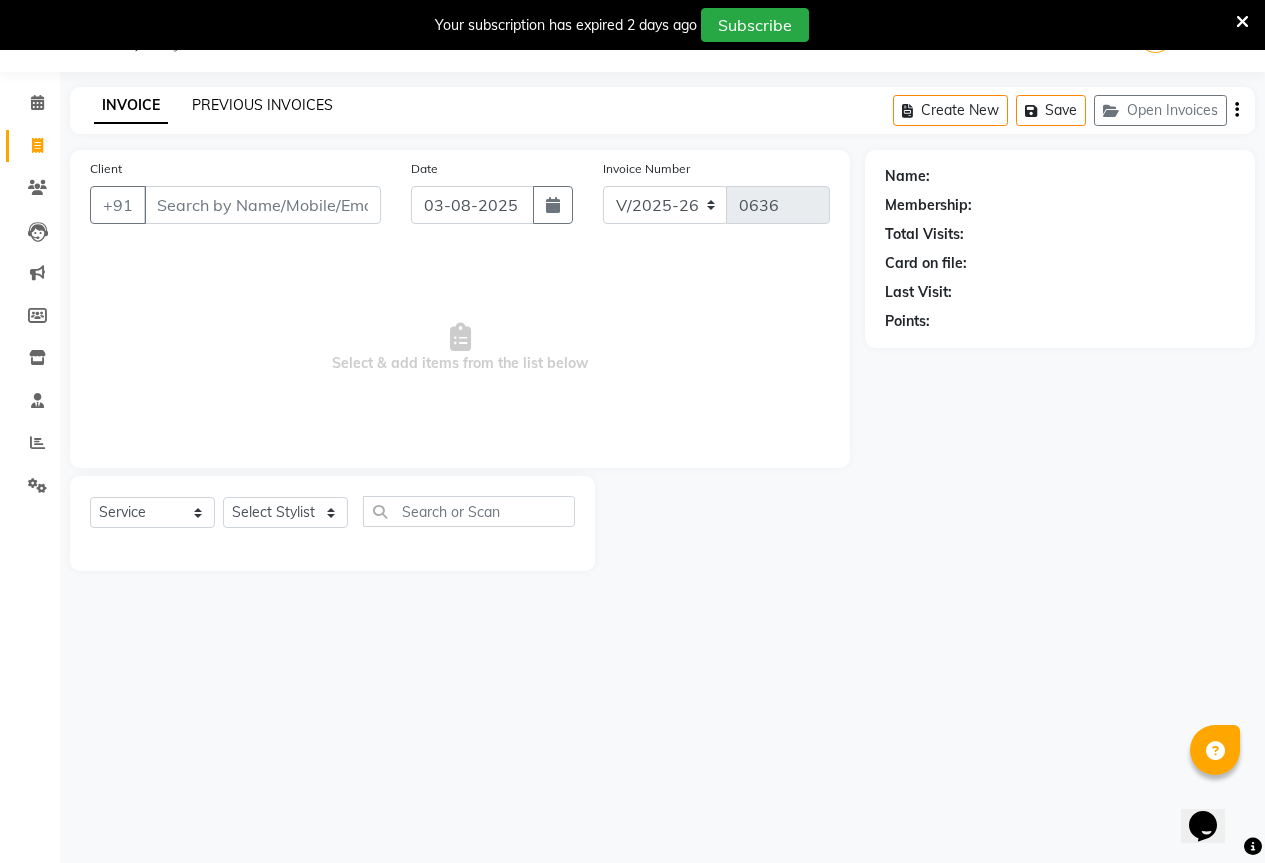 click on "PREVIOUS INVOICES" 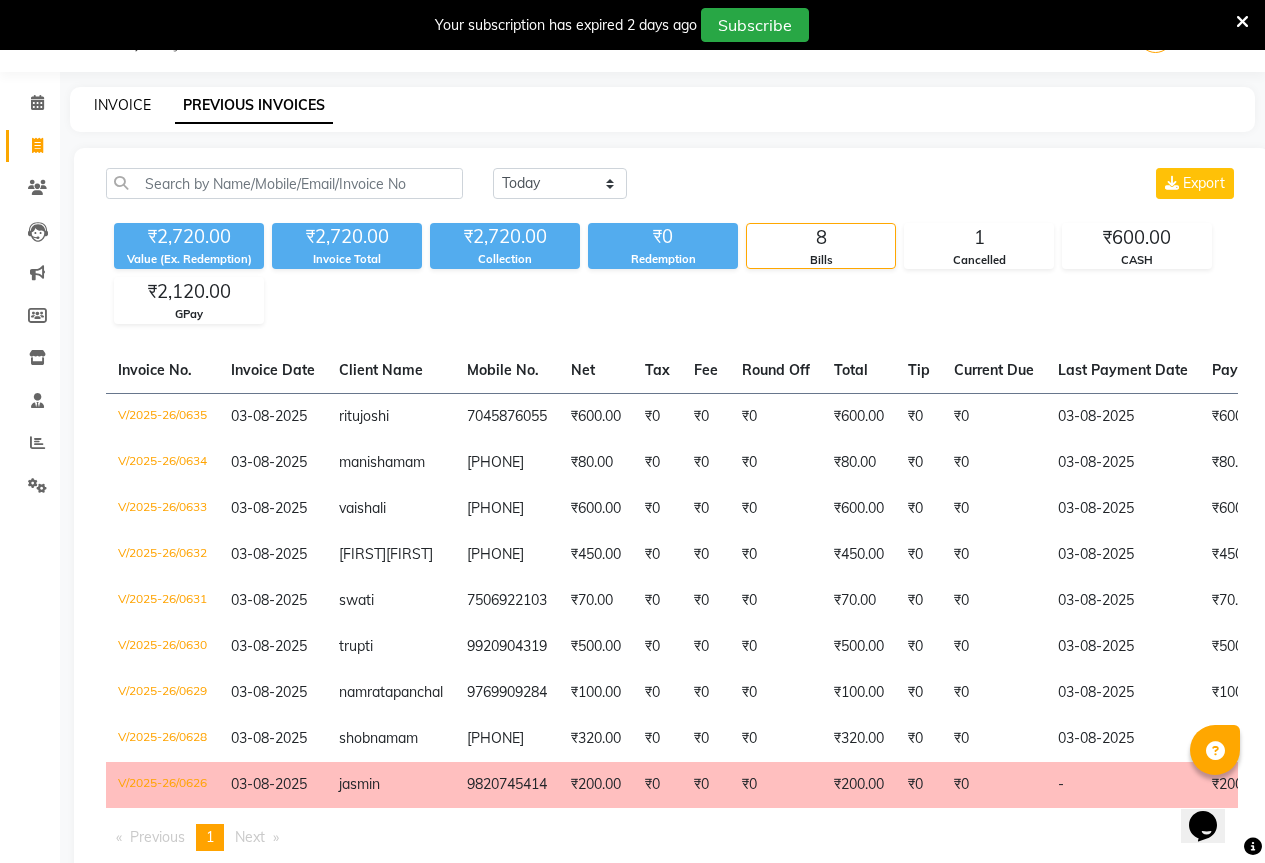 click on "INVOICE" 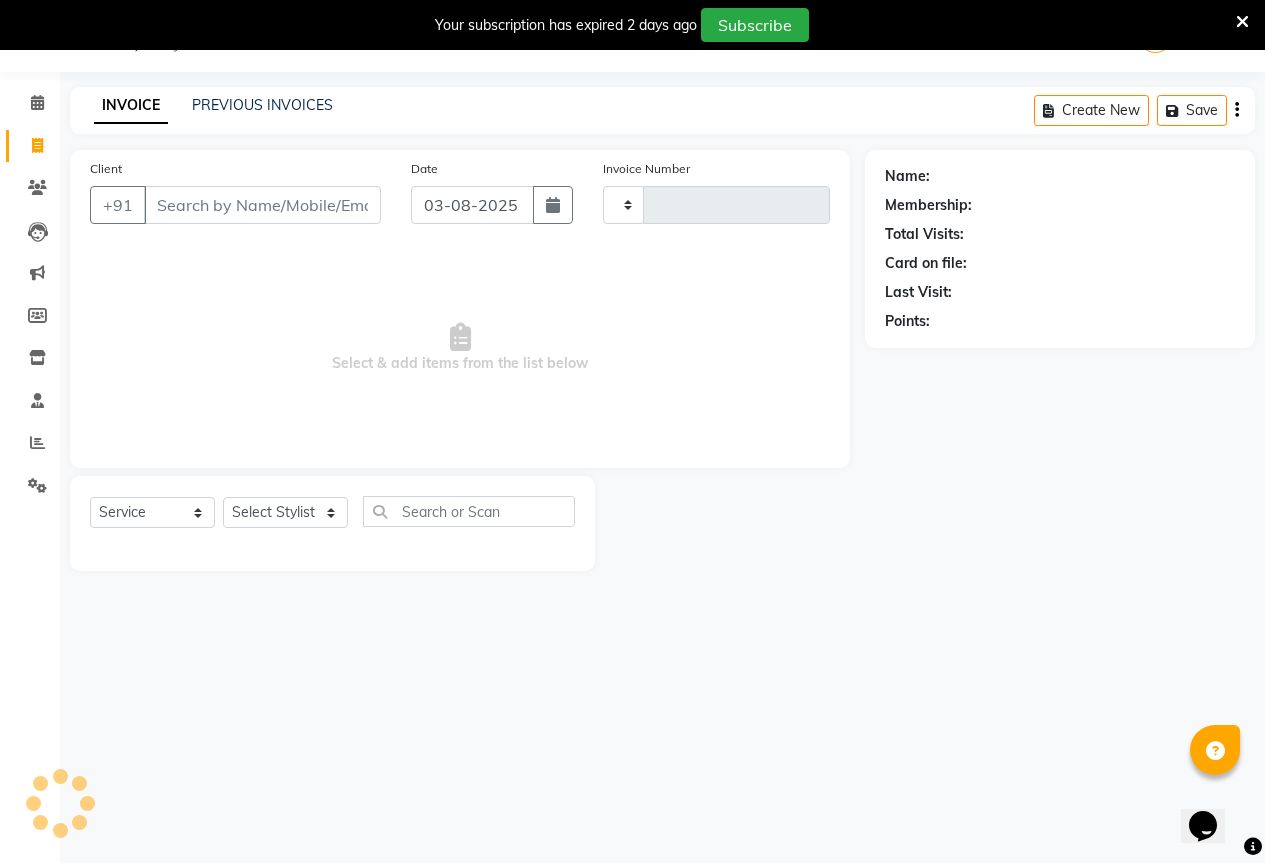 type on "0636" 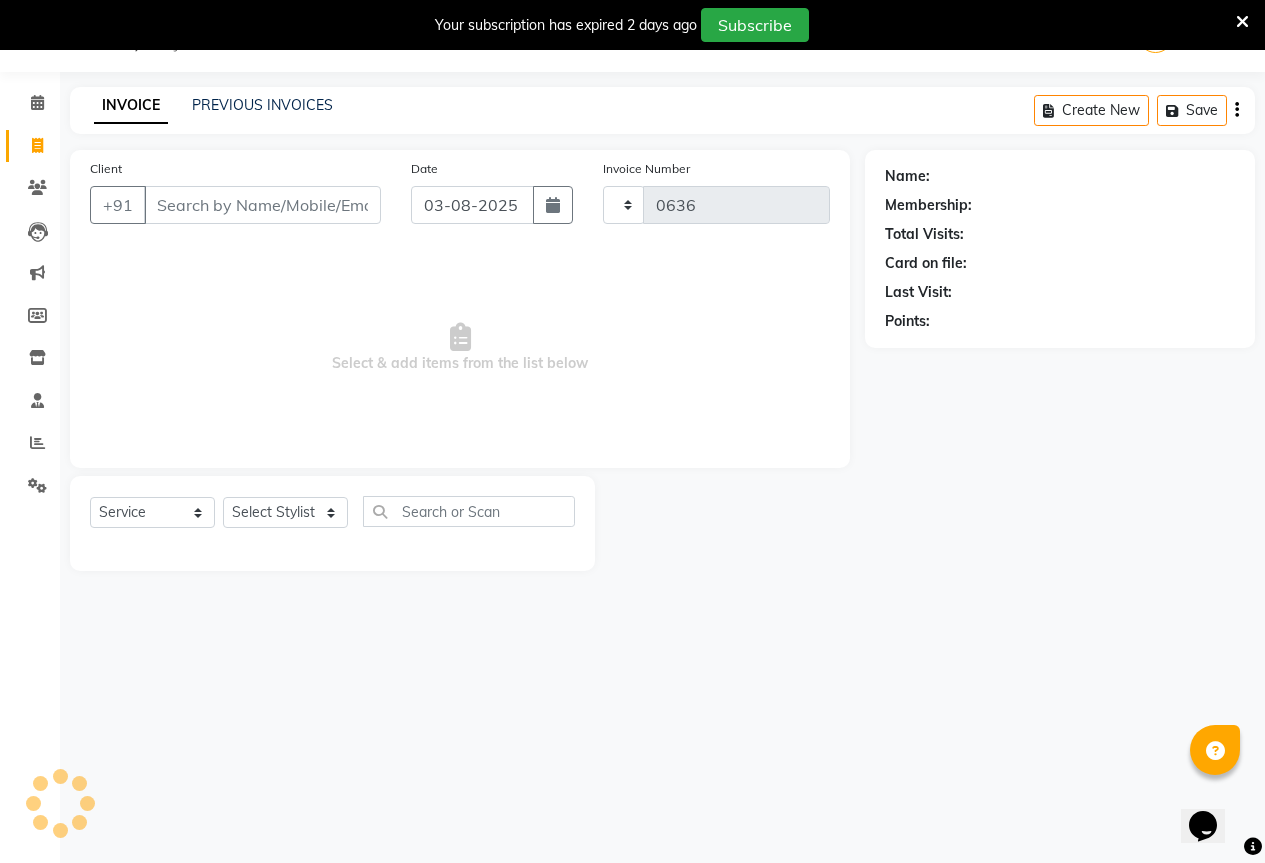 select on "6670" 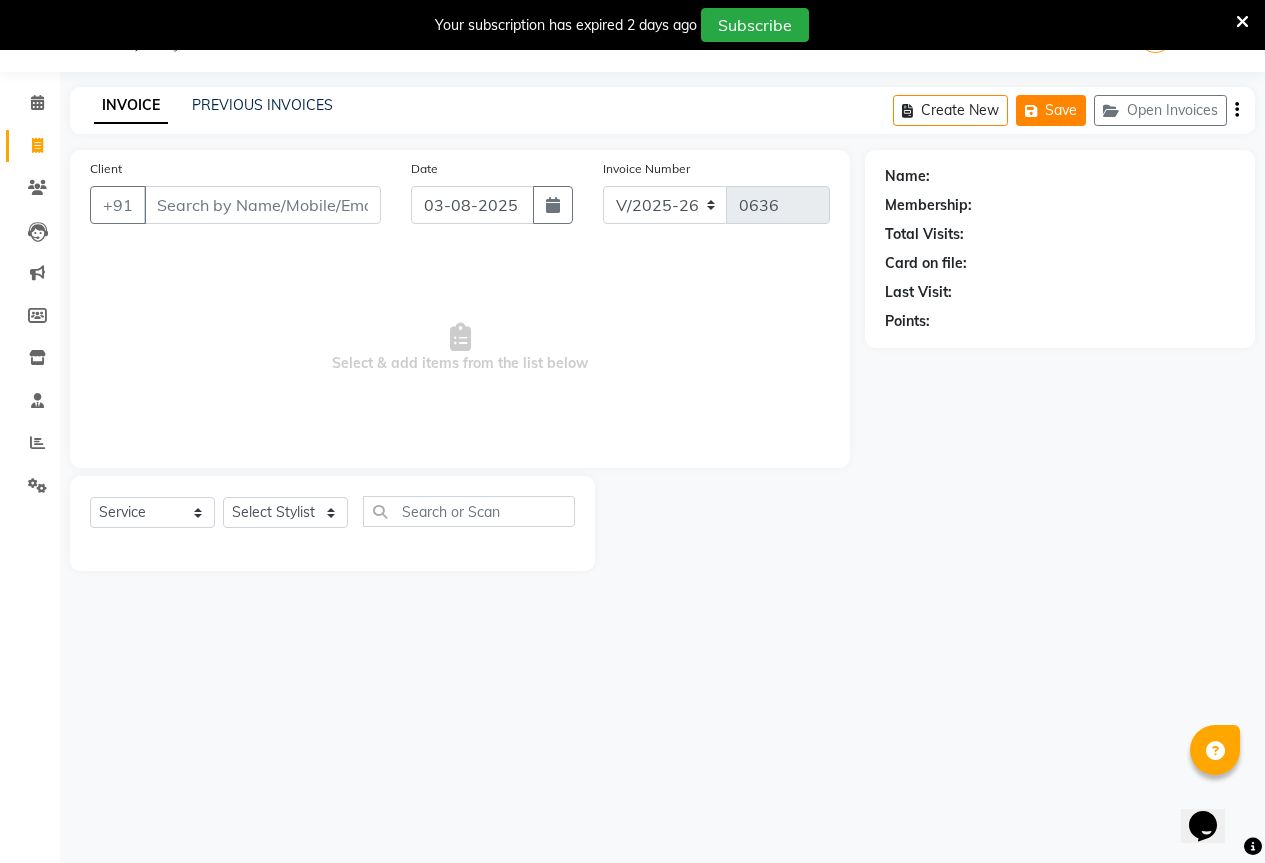 click on "Save" 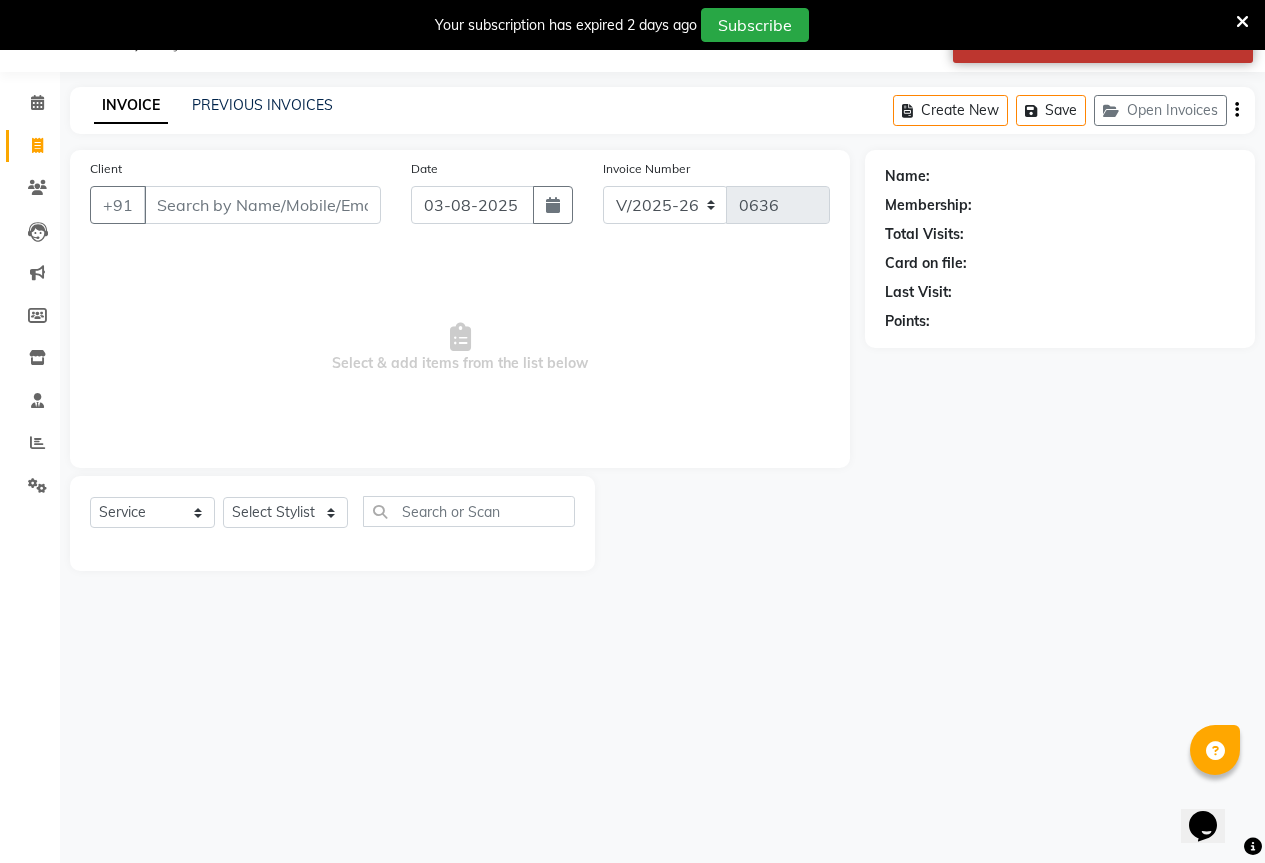 scroll, scrollTop: 0, scrollLeft: 0, axis: both 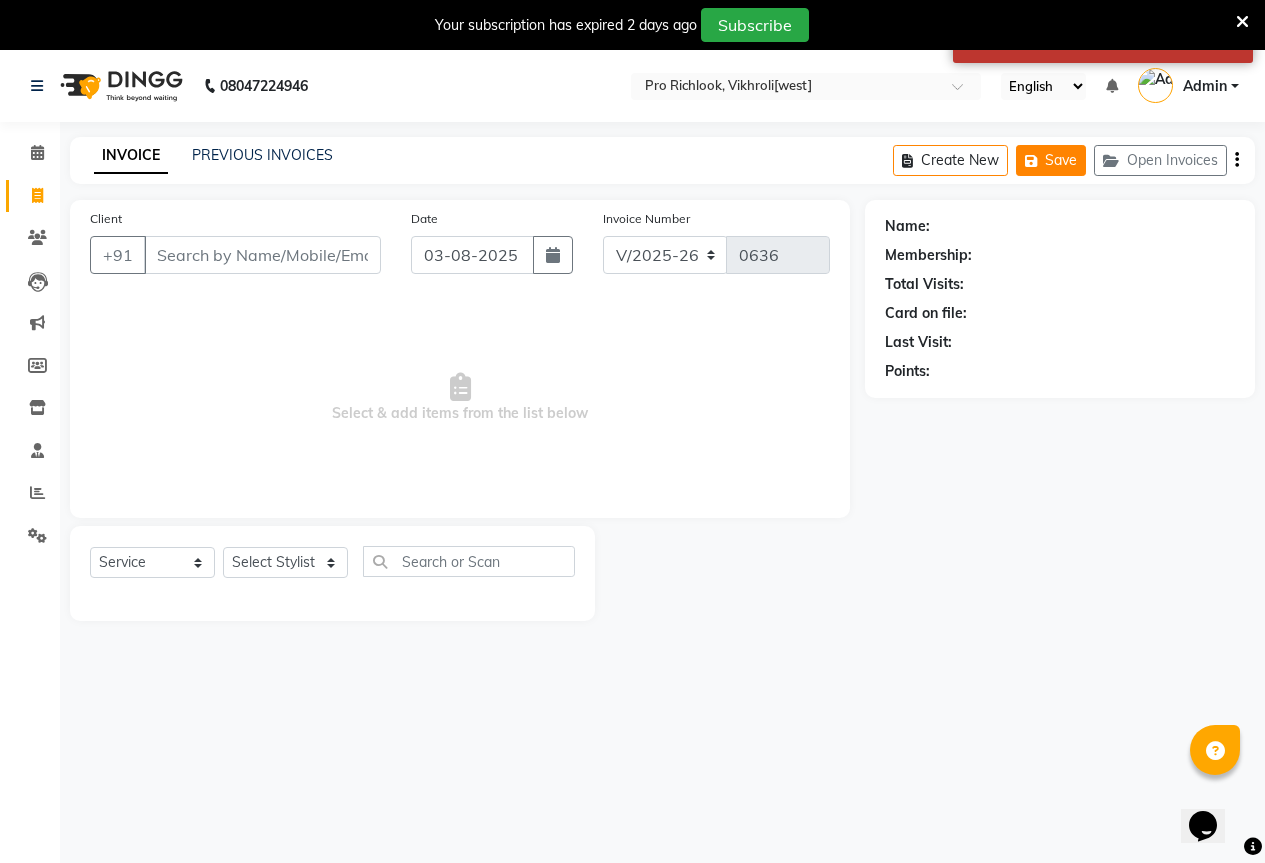 click 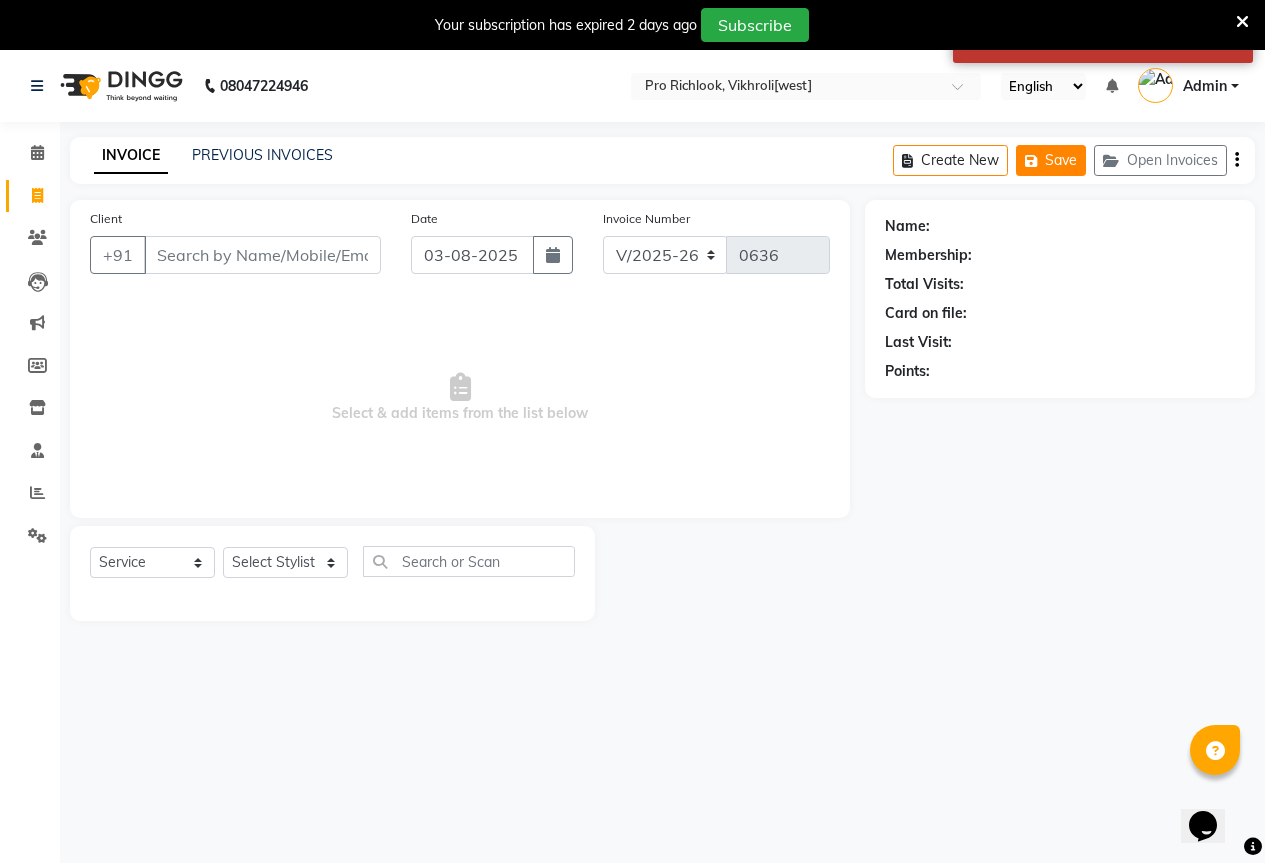 click 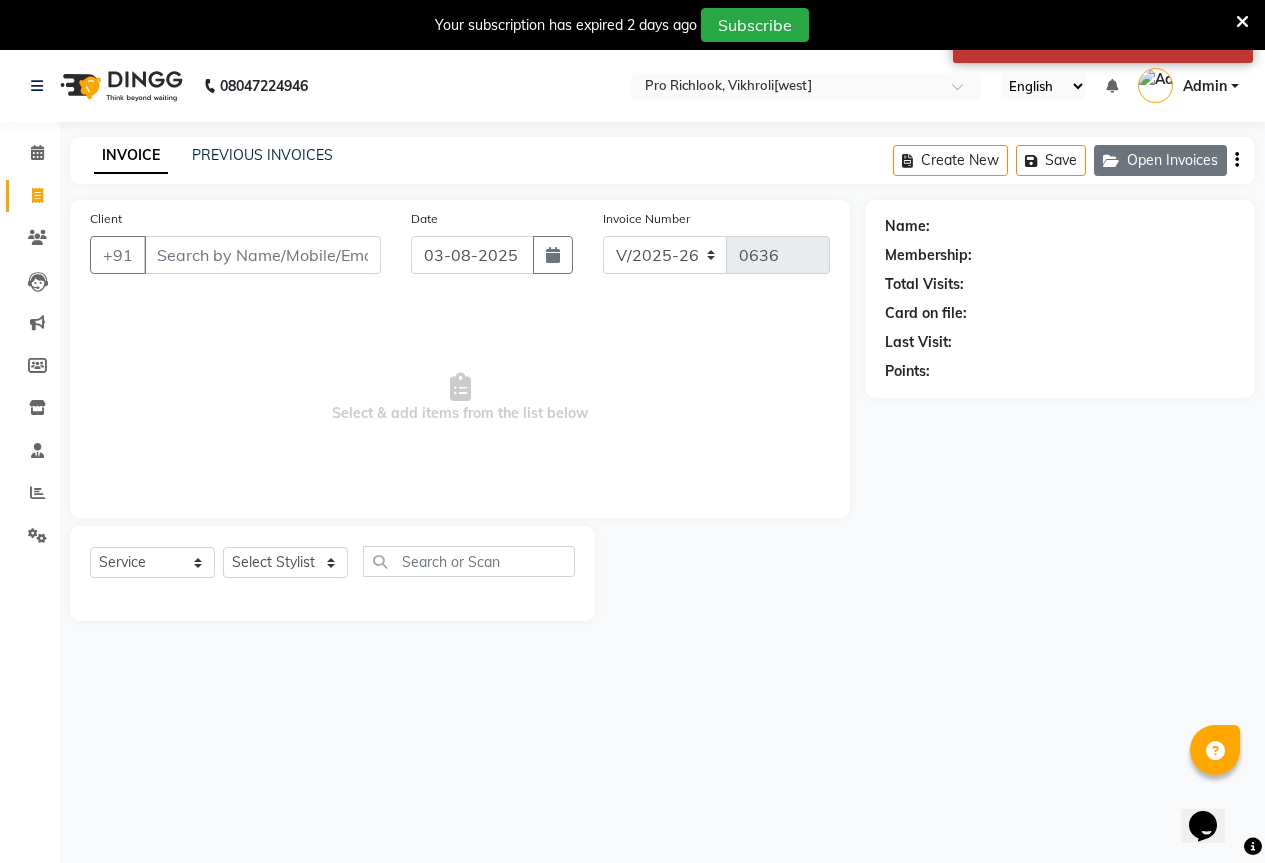 click on "Open Invoices" 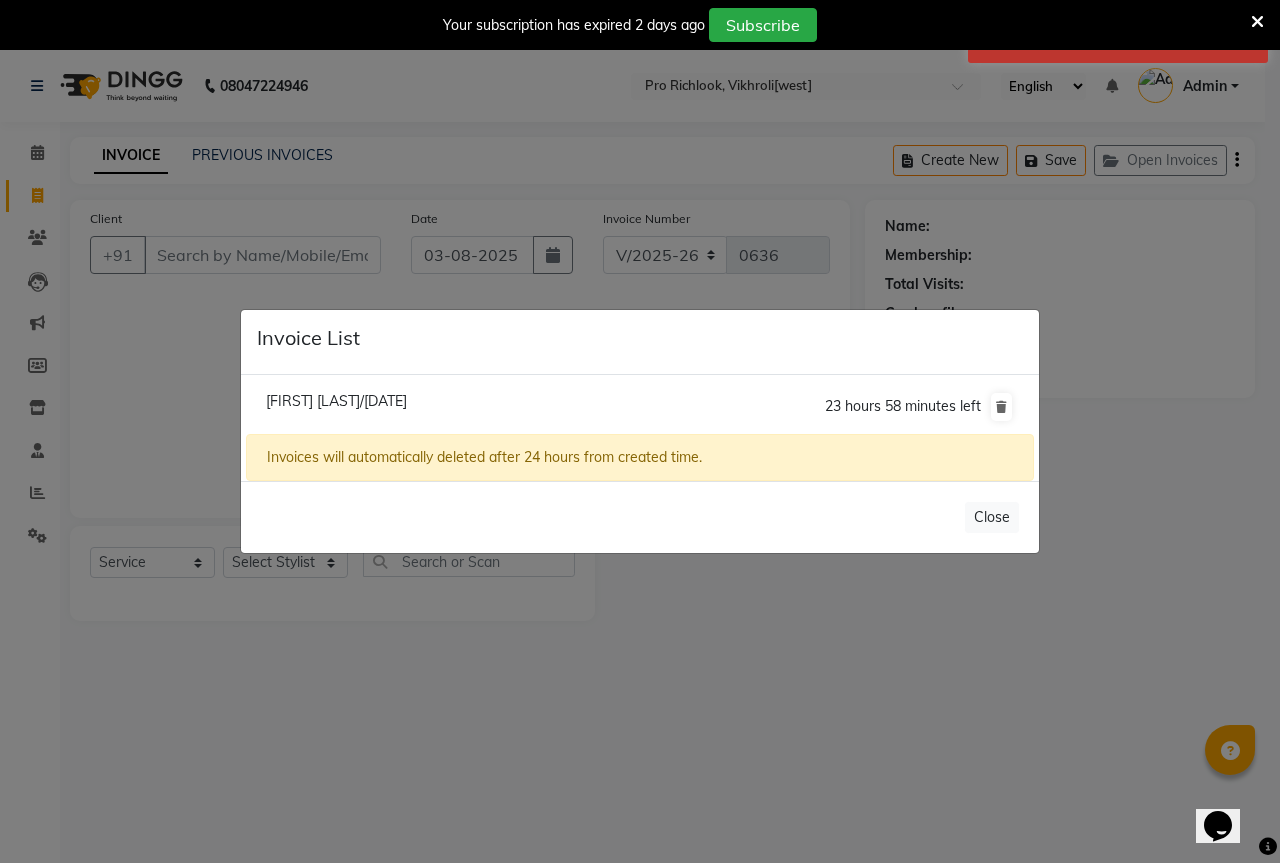click on "[FIRST] [LAST]/[DATE]" 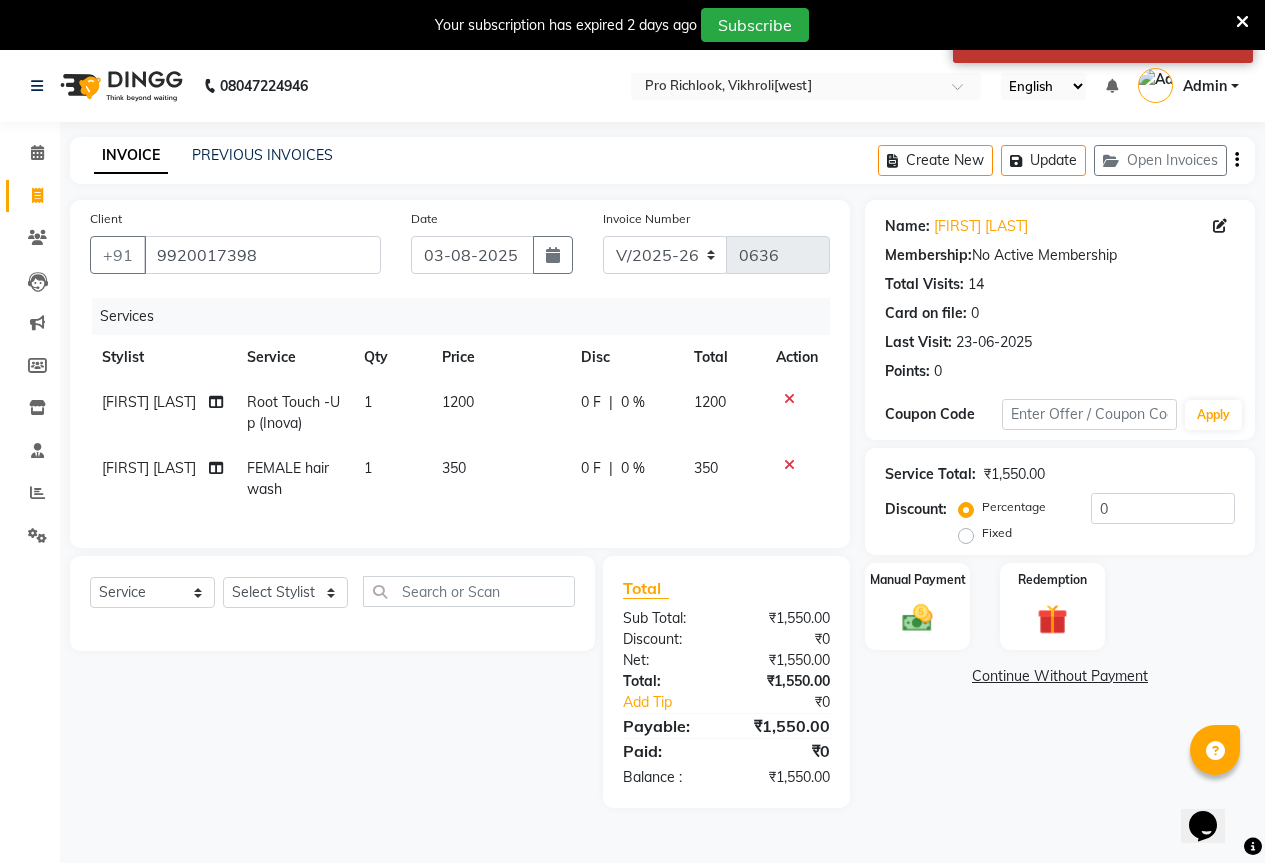scroll, scrollTop: 50, scrollLeft: 0, axis: vertical 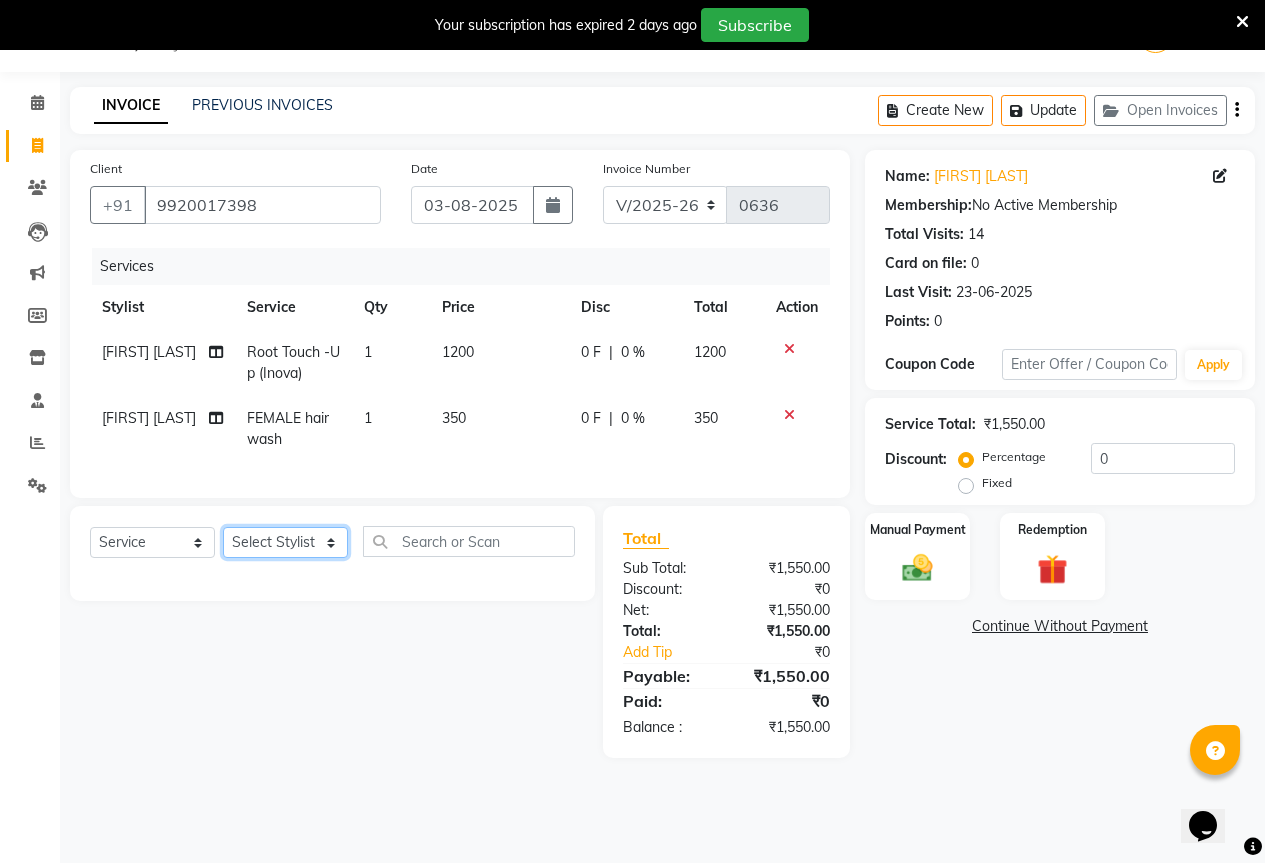 click on "Select Stylist [FIRST] [LAST] [FIRST] [LAST] [FIRST] Mam [FIRST] [LAST] [FIRST] [LAST]" 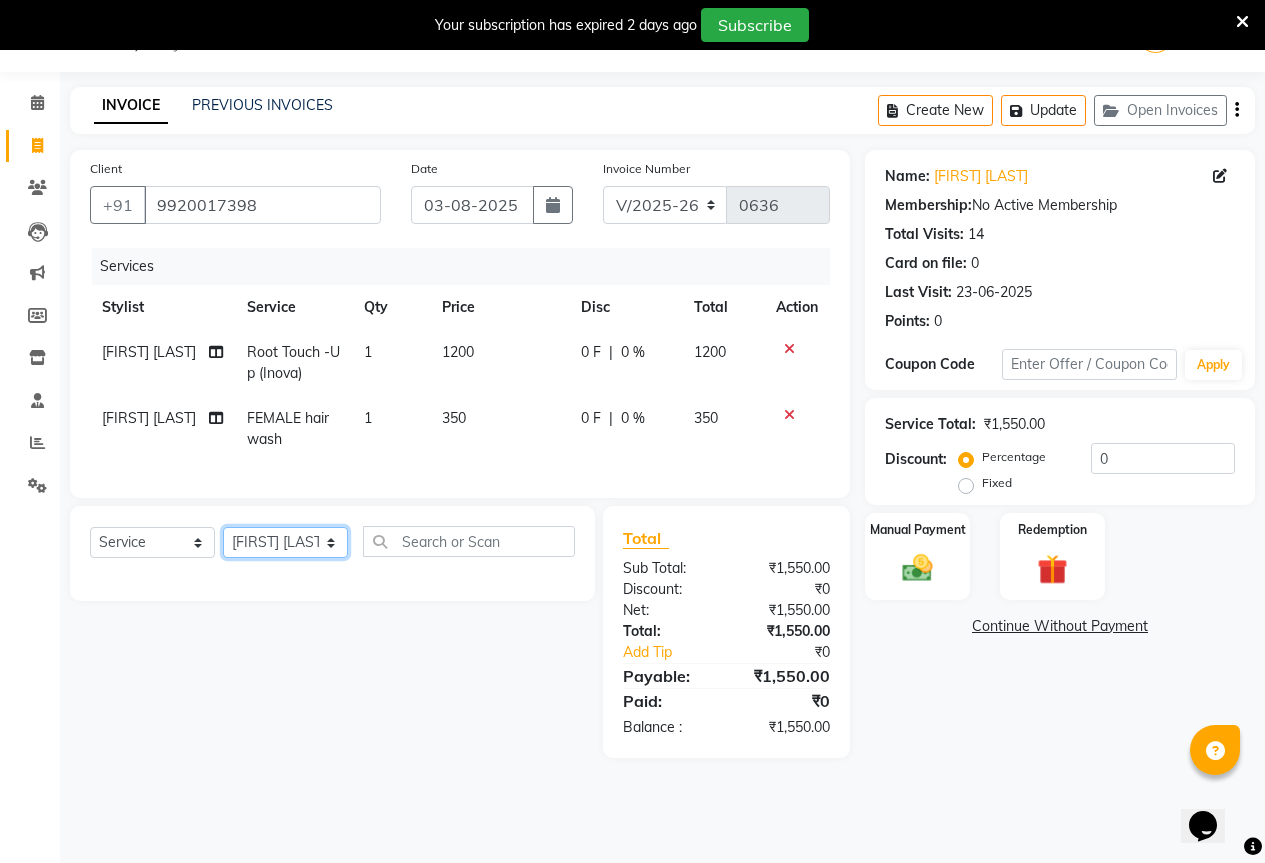 click on "Select Stylist [FIRST] [LAST] [FIRST] [LAST] [FIRST] Mam [FIRST] [LAST] [FIRST] [LAST]" 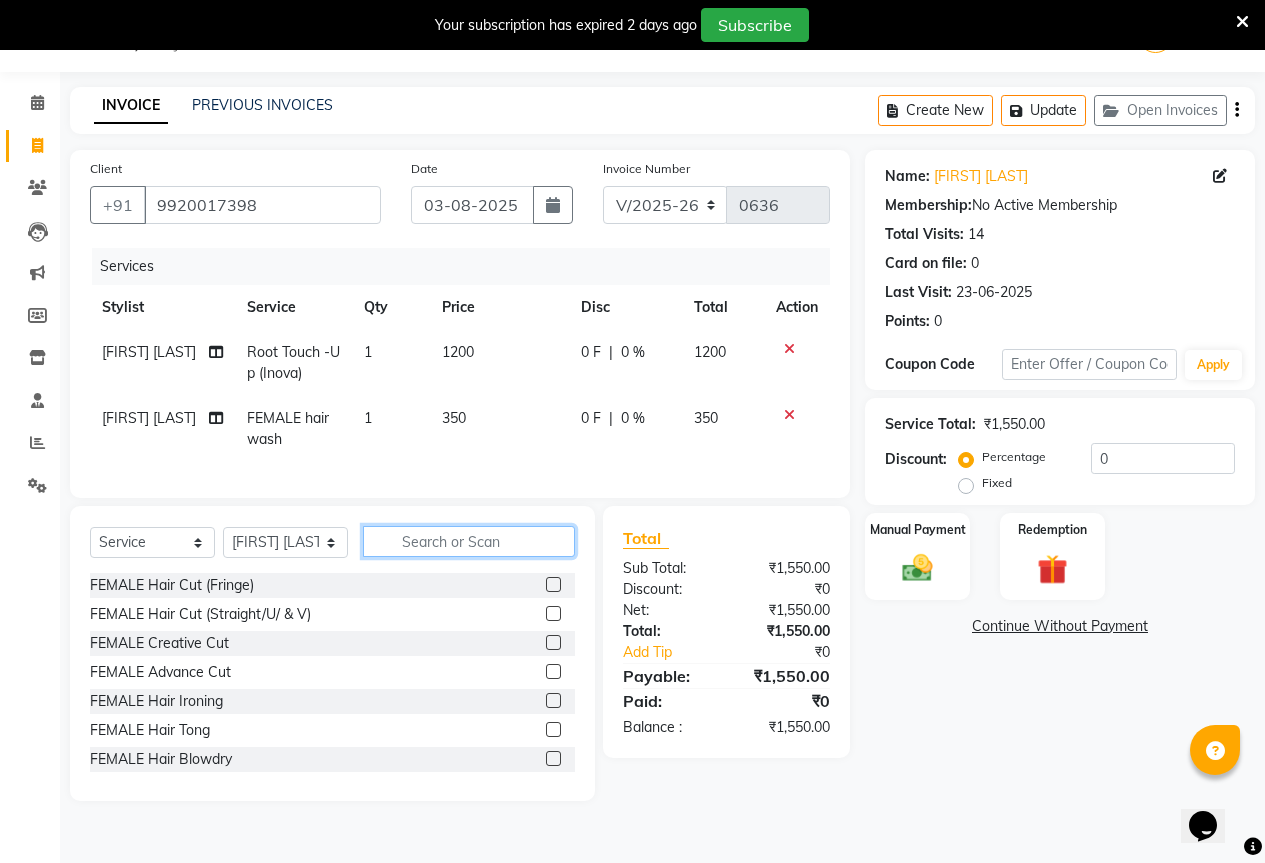 click 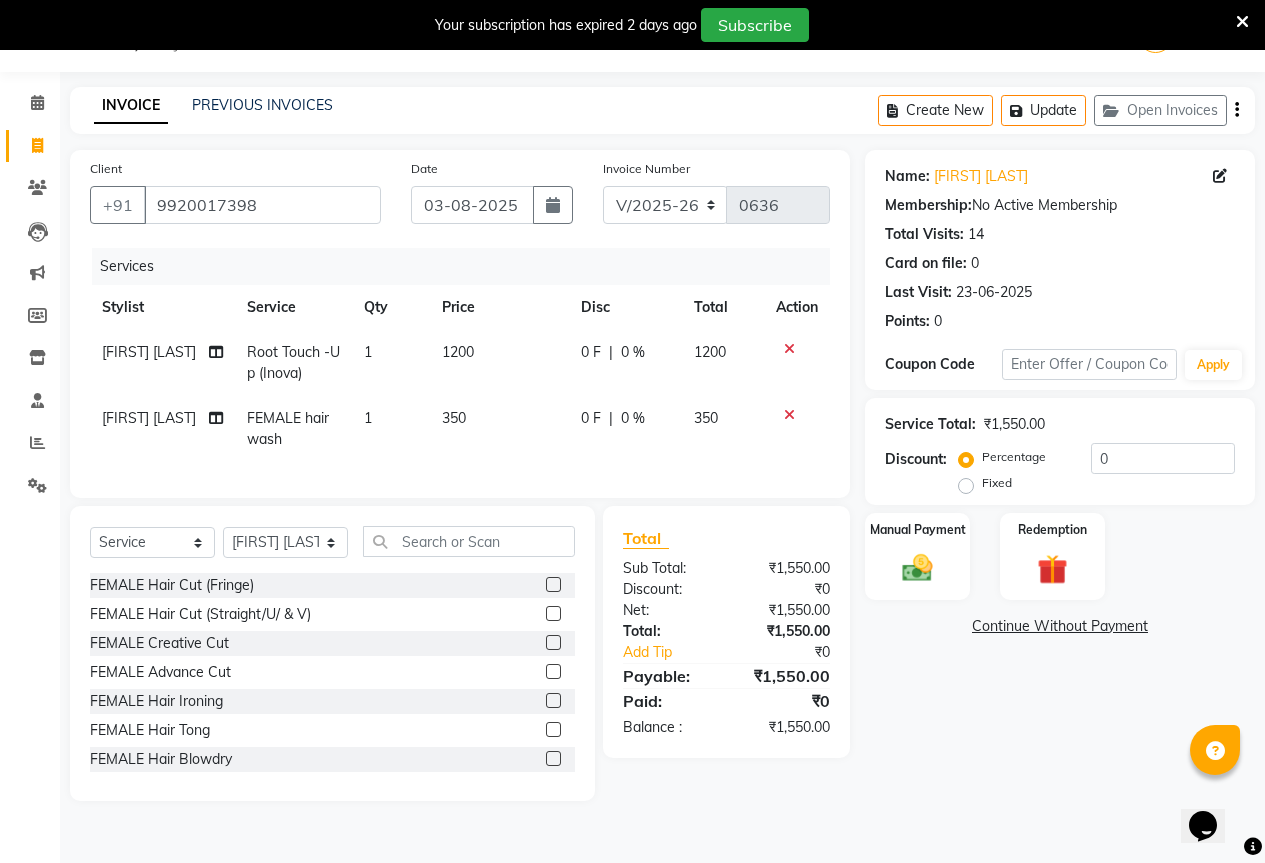 click 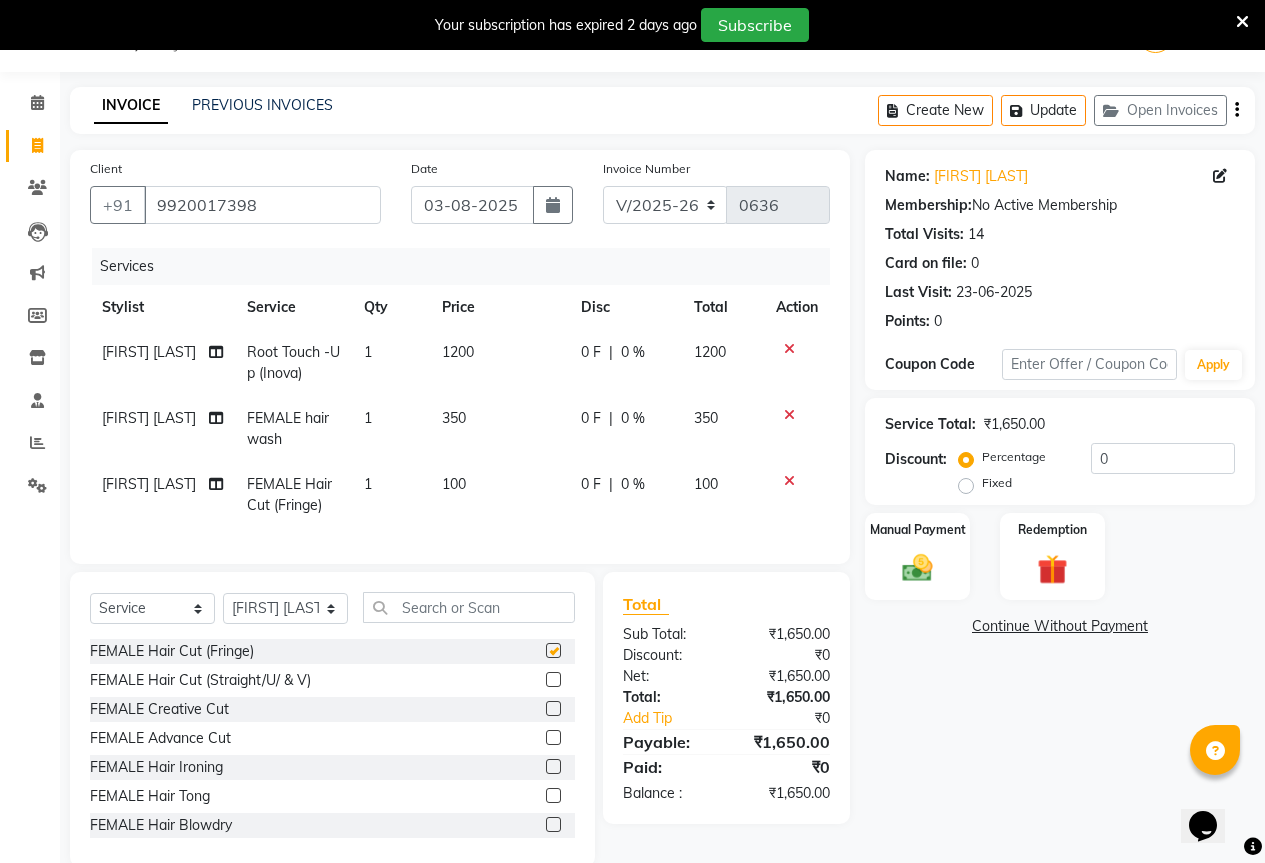 checkbox on "false" 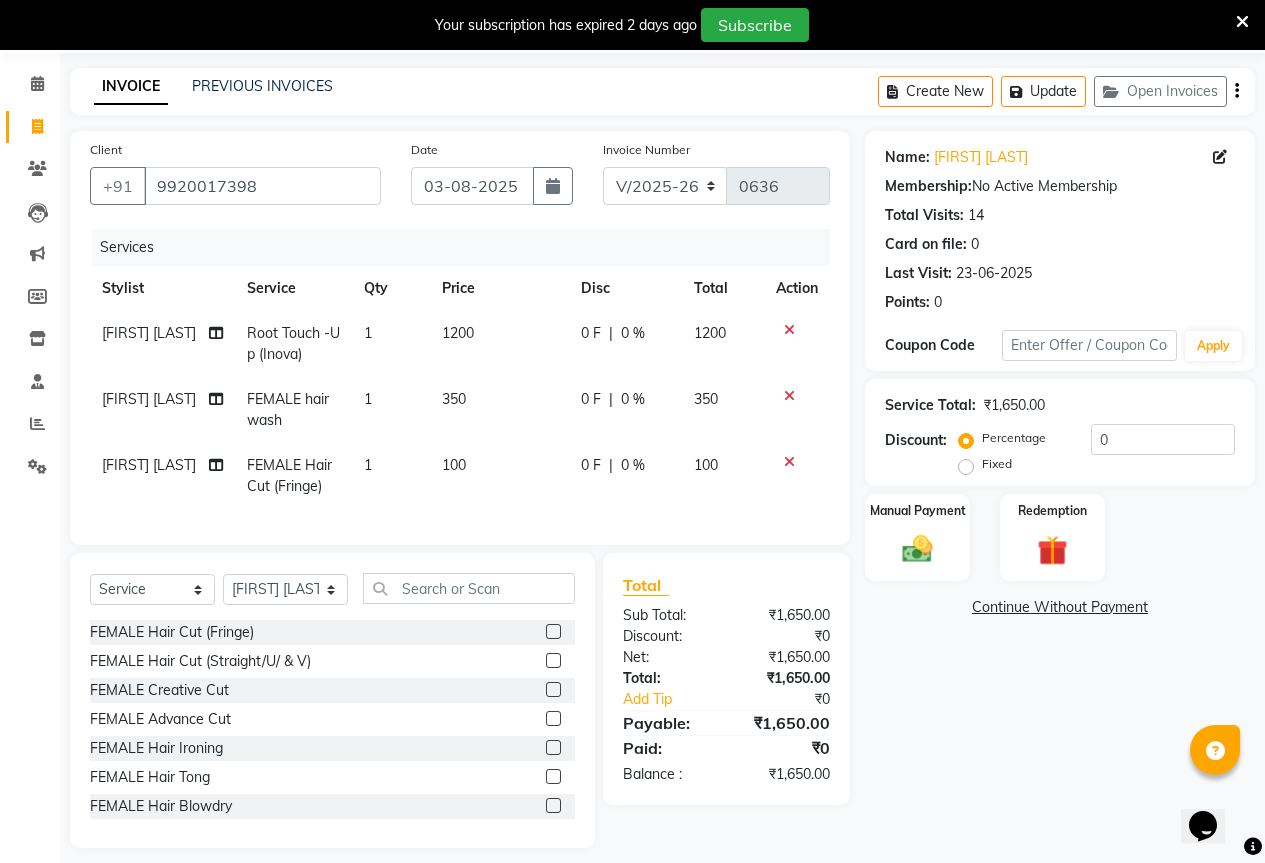 scroll, scrollTop: 99, scrollLeft: 0, axis: vertical 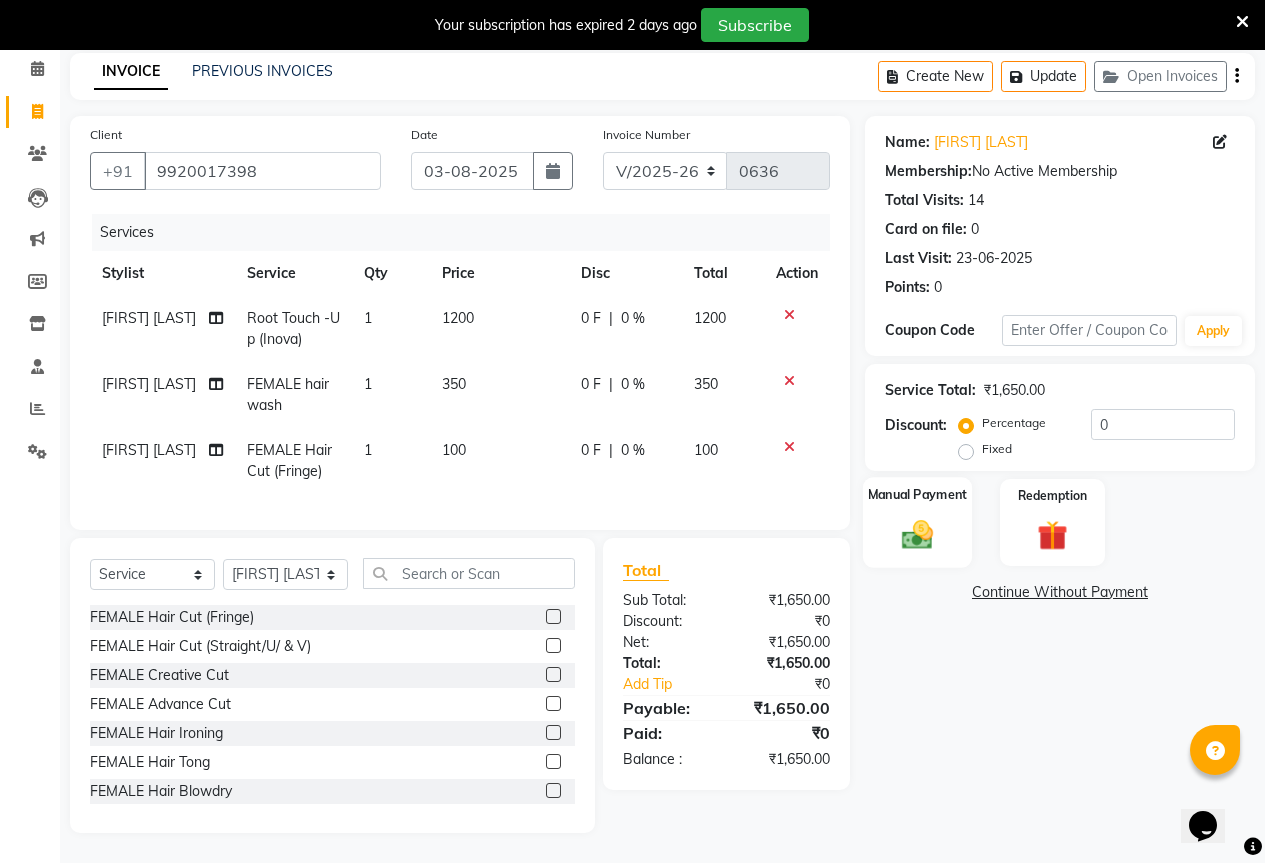 click 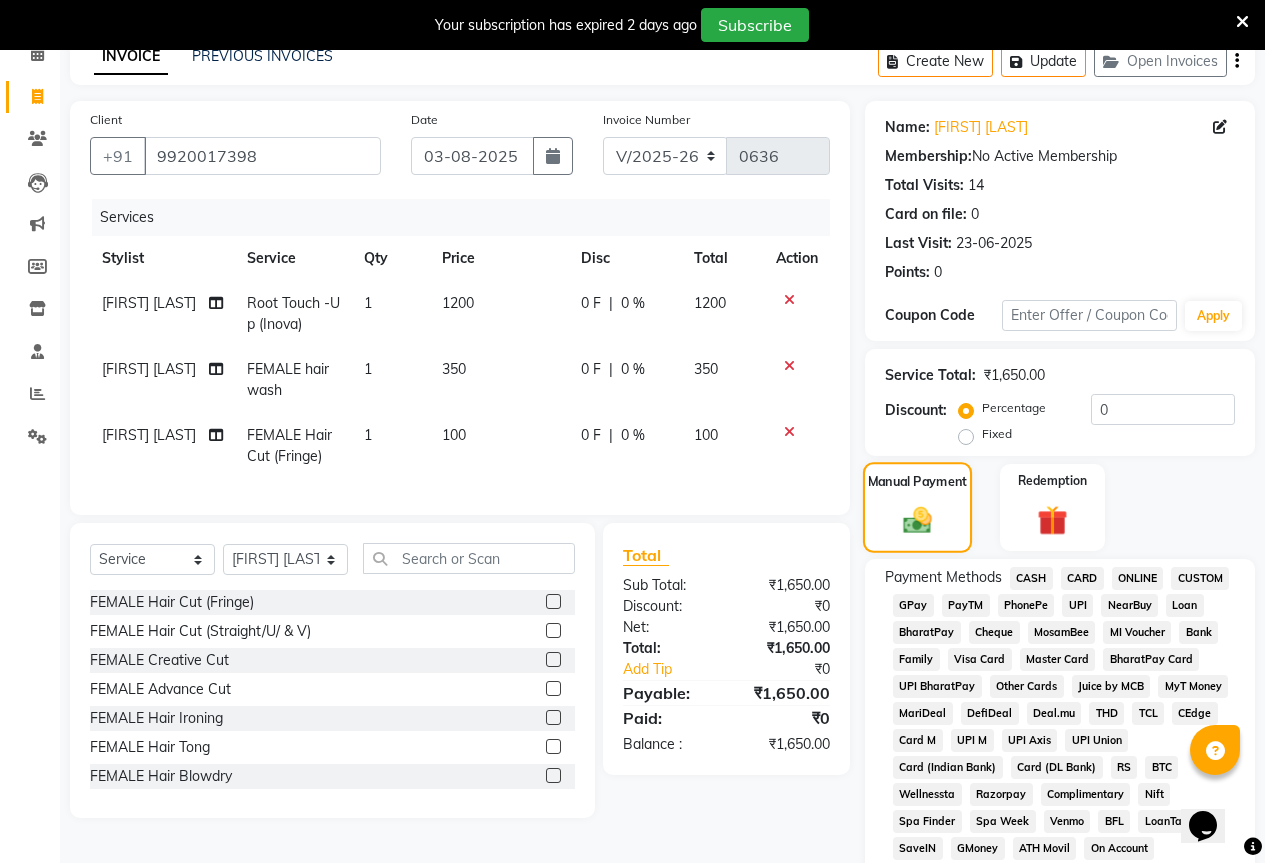 scroll, scrollTop: 199, scrollLeft: 0, axis: vertical 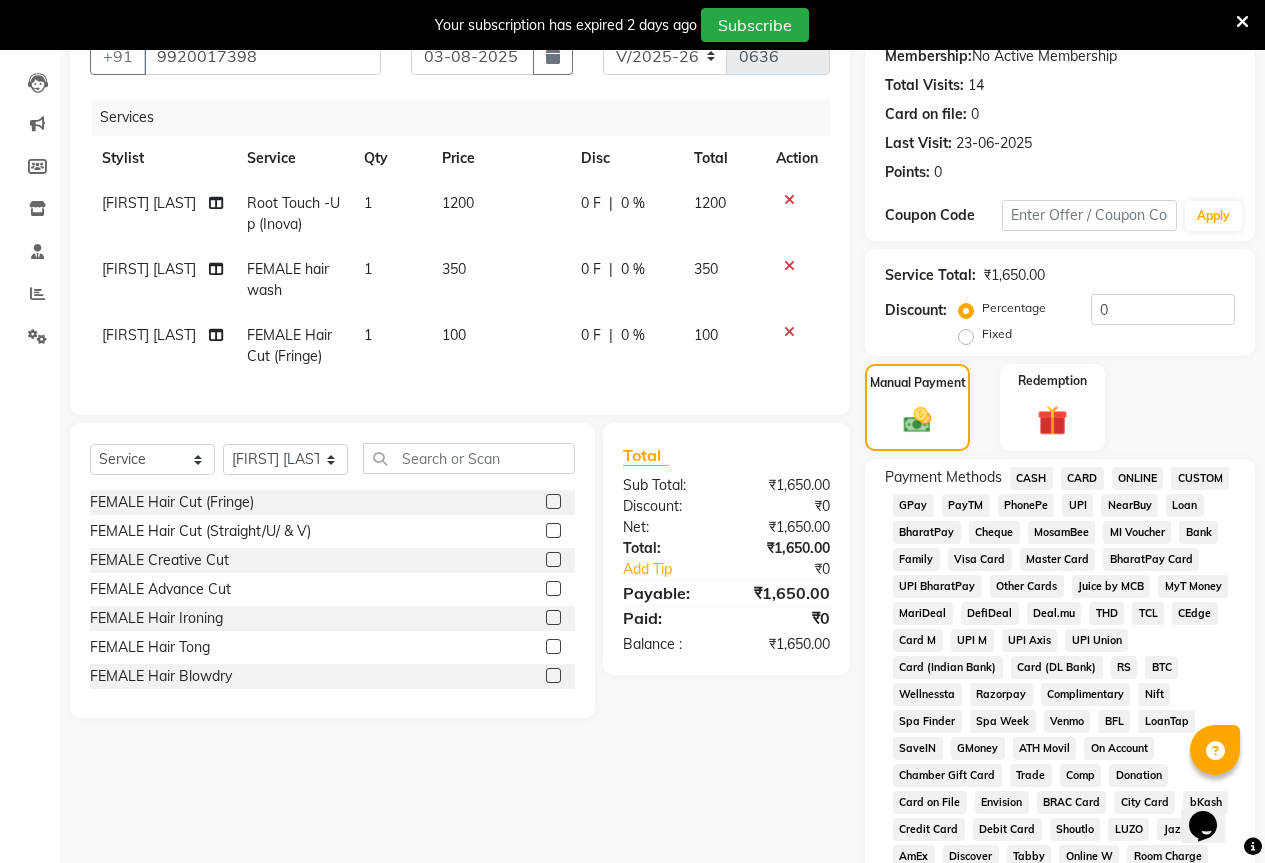 click on "GPay" 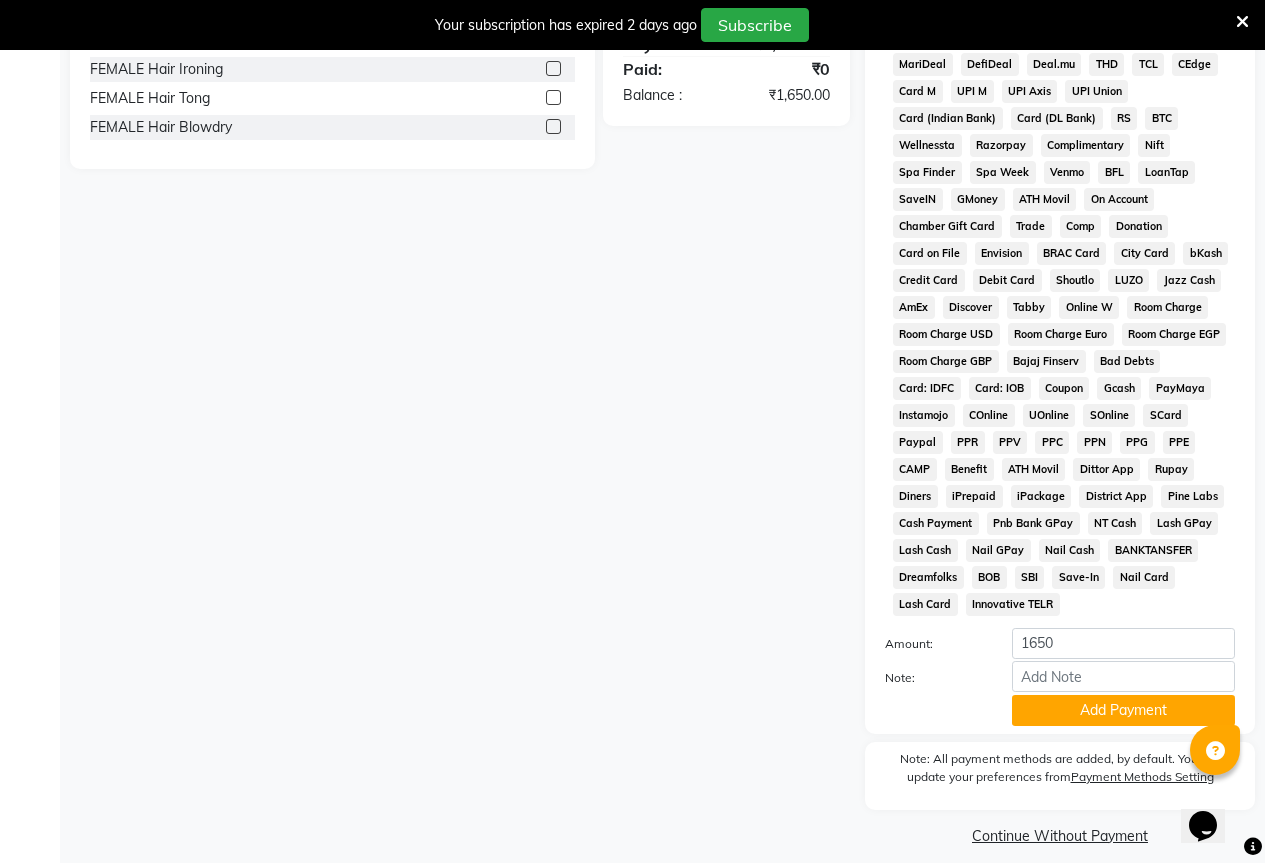 scroll, scrollTop: 766, scrollLeft: 0, axis: vertical 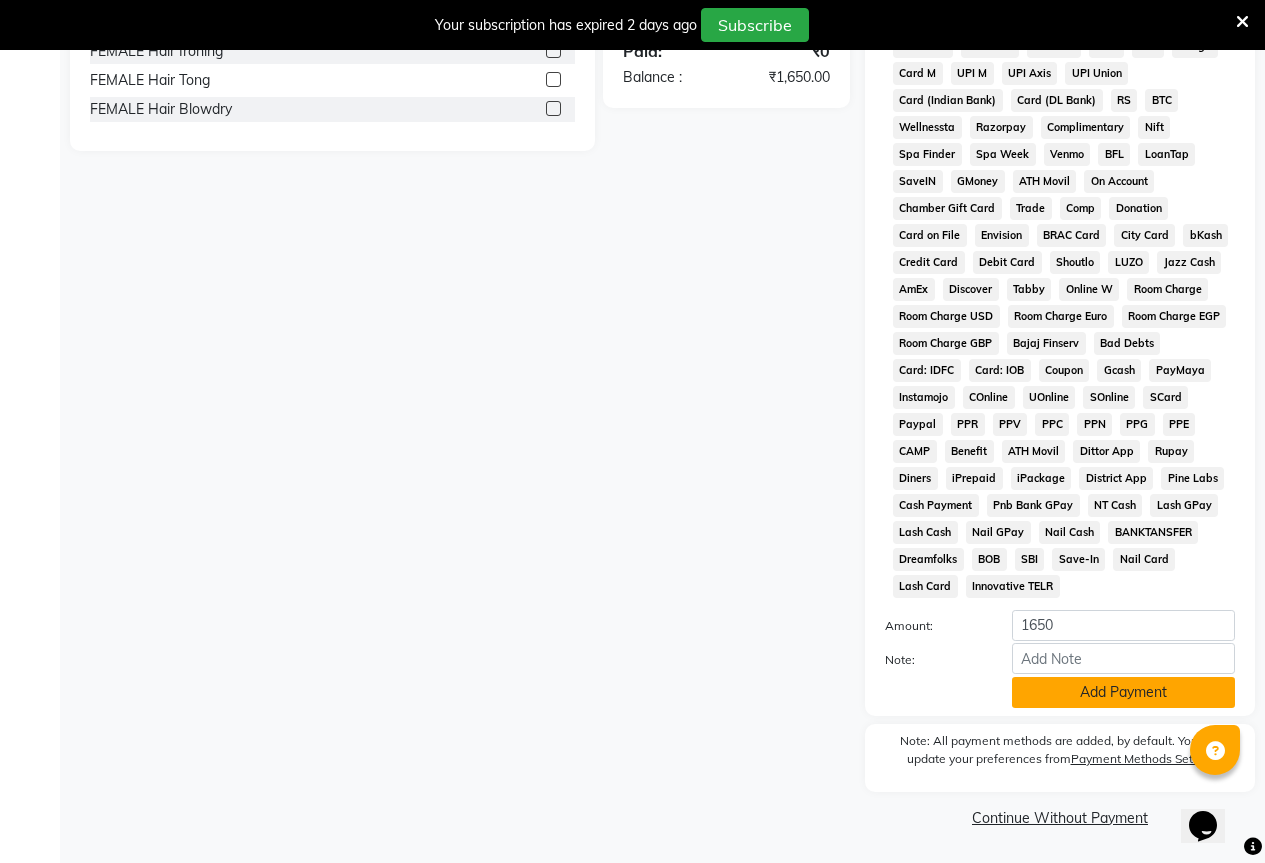 click on "Add Payment" 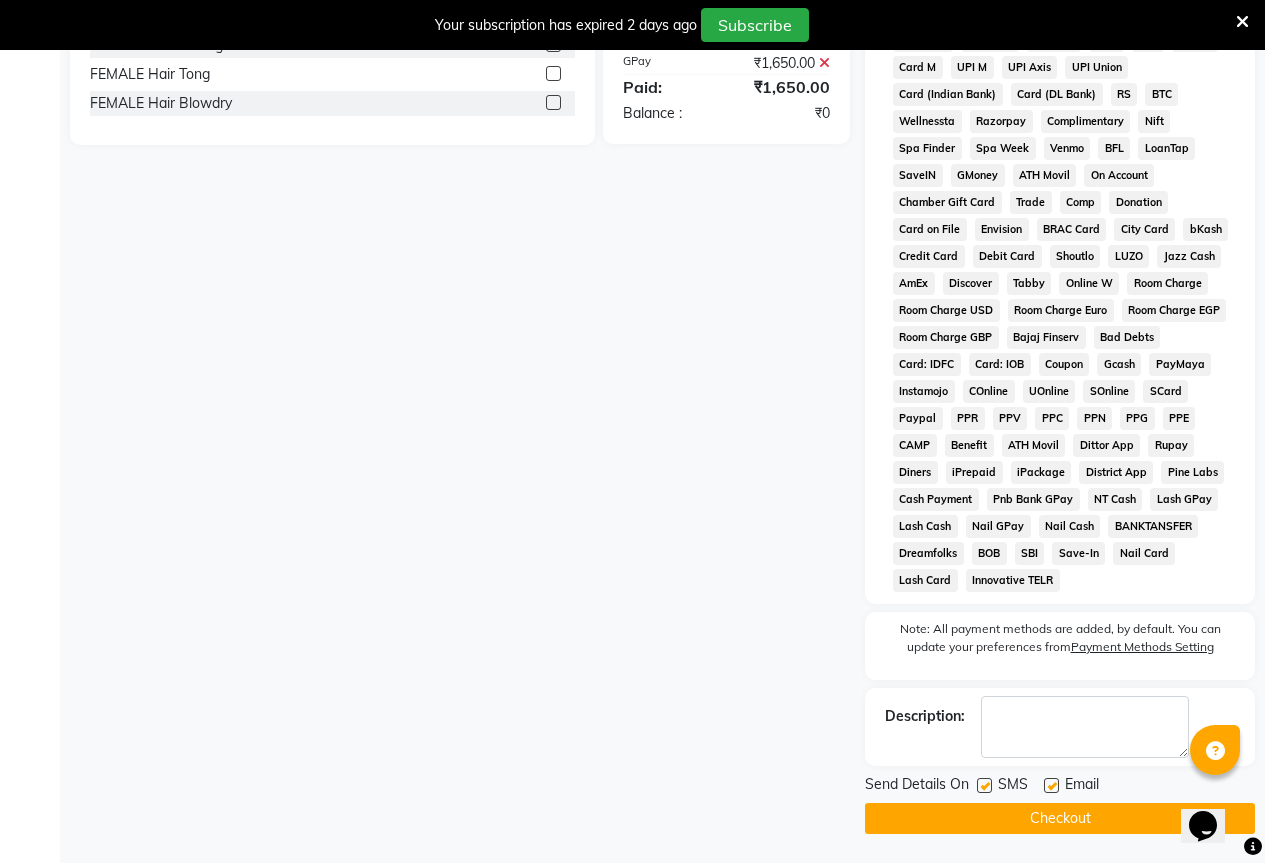 scroll, scrollTop: 773, scrollLeft: 0, axis: vertical 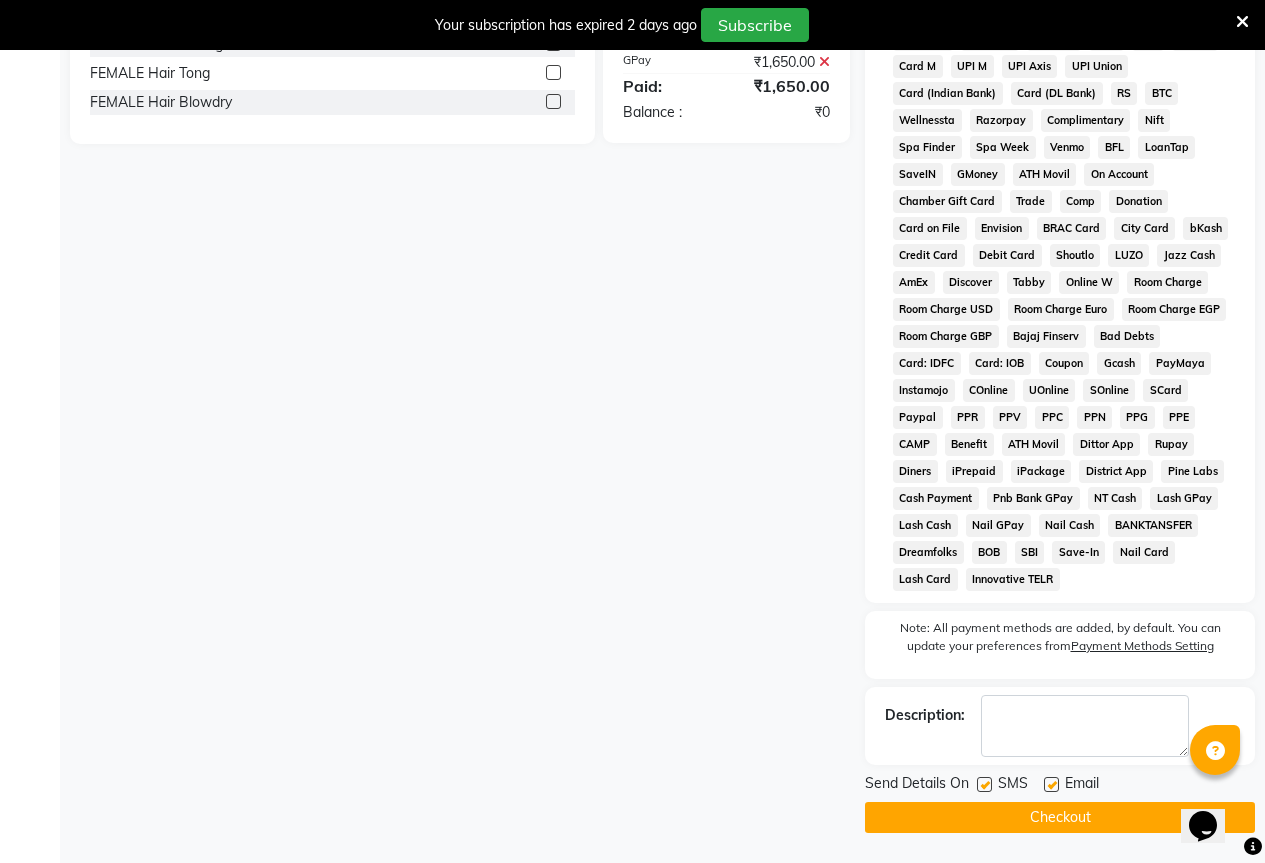 click on "Checkout" 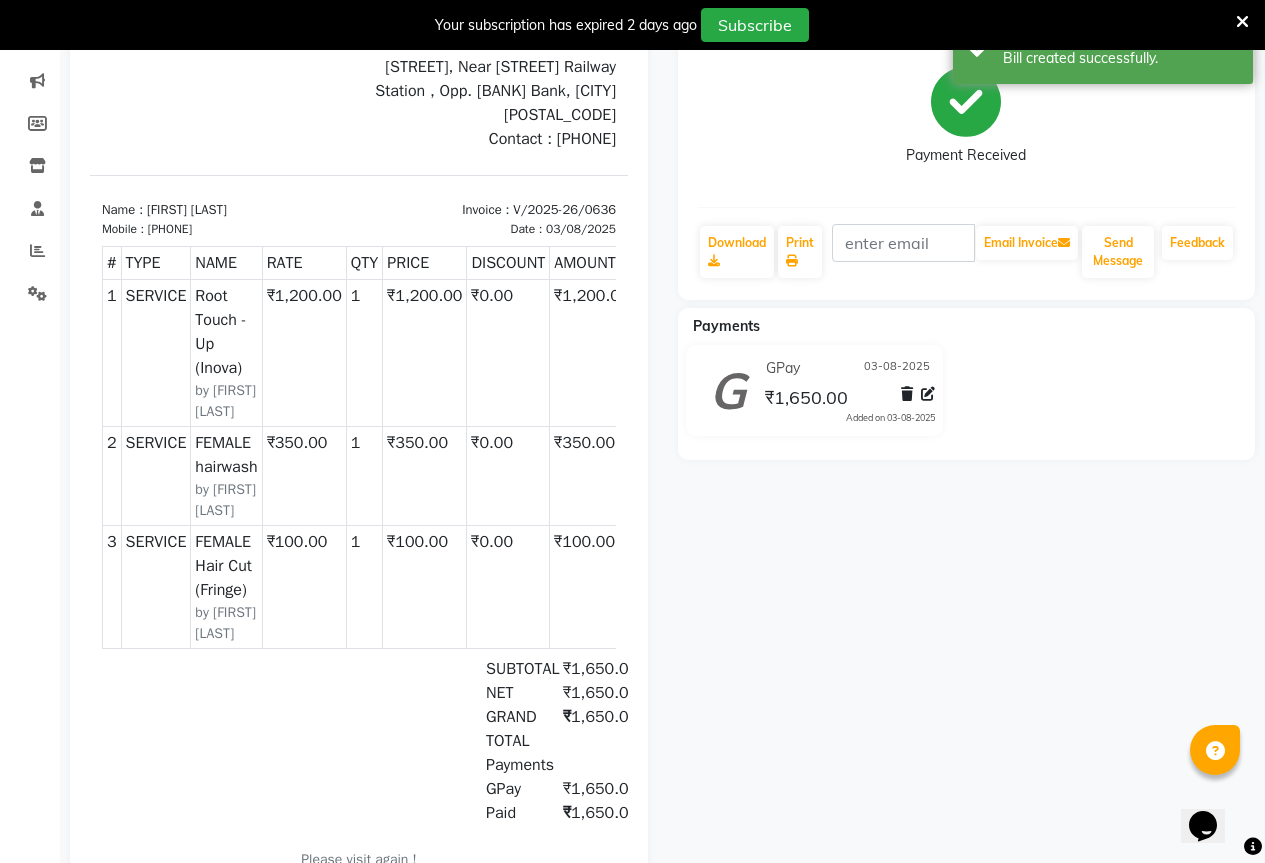 scroll, scrollTop: 56, scrollLeft: 0, axis: vertical 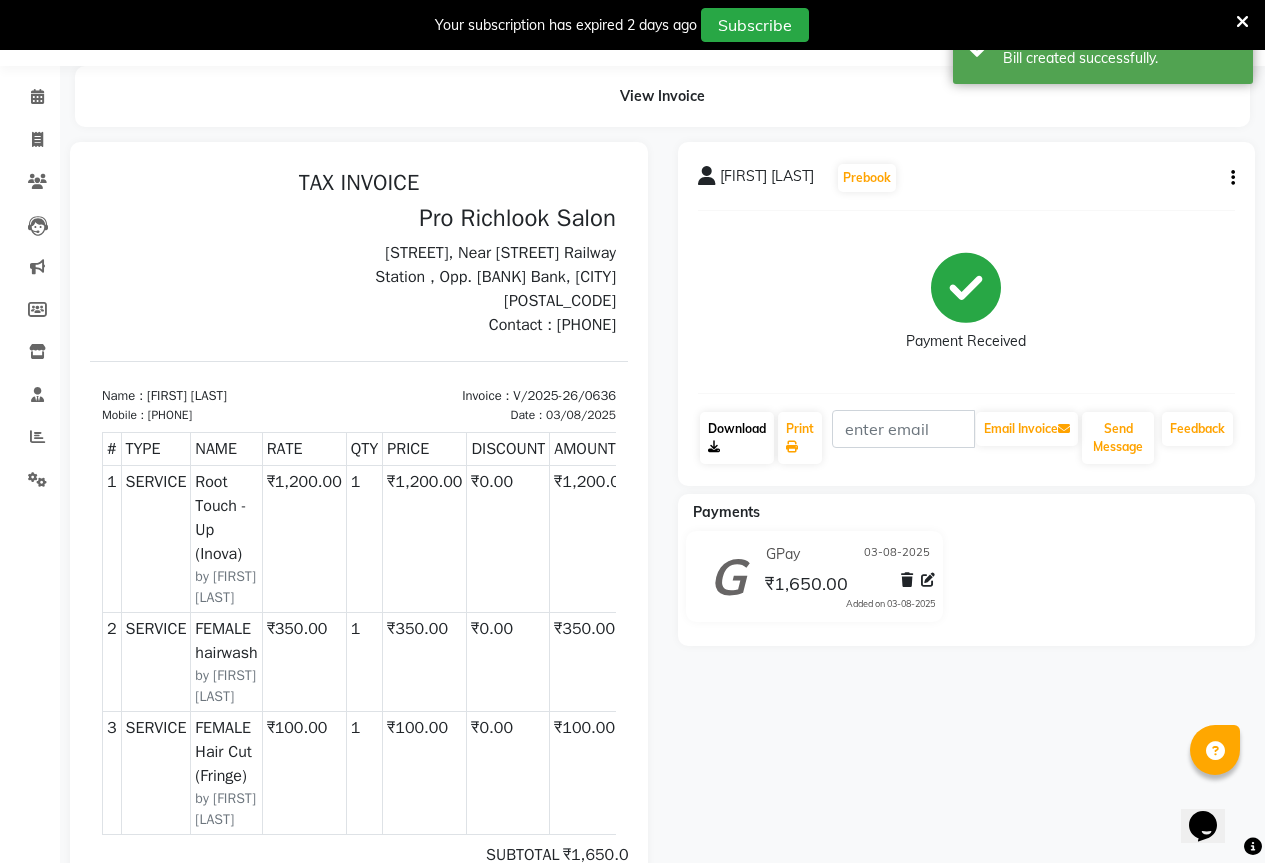 click on "Download" 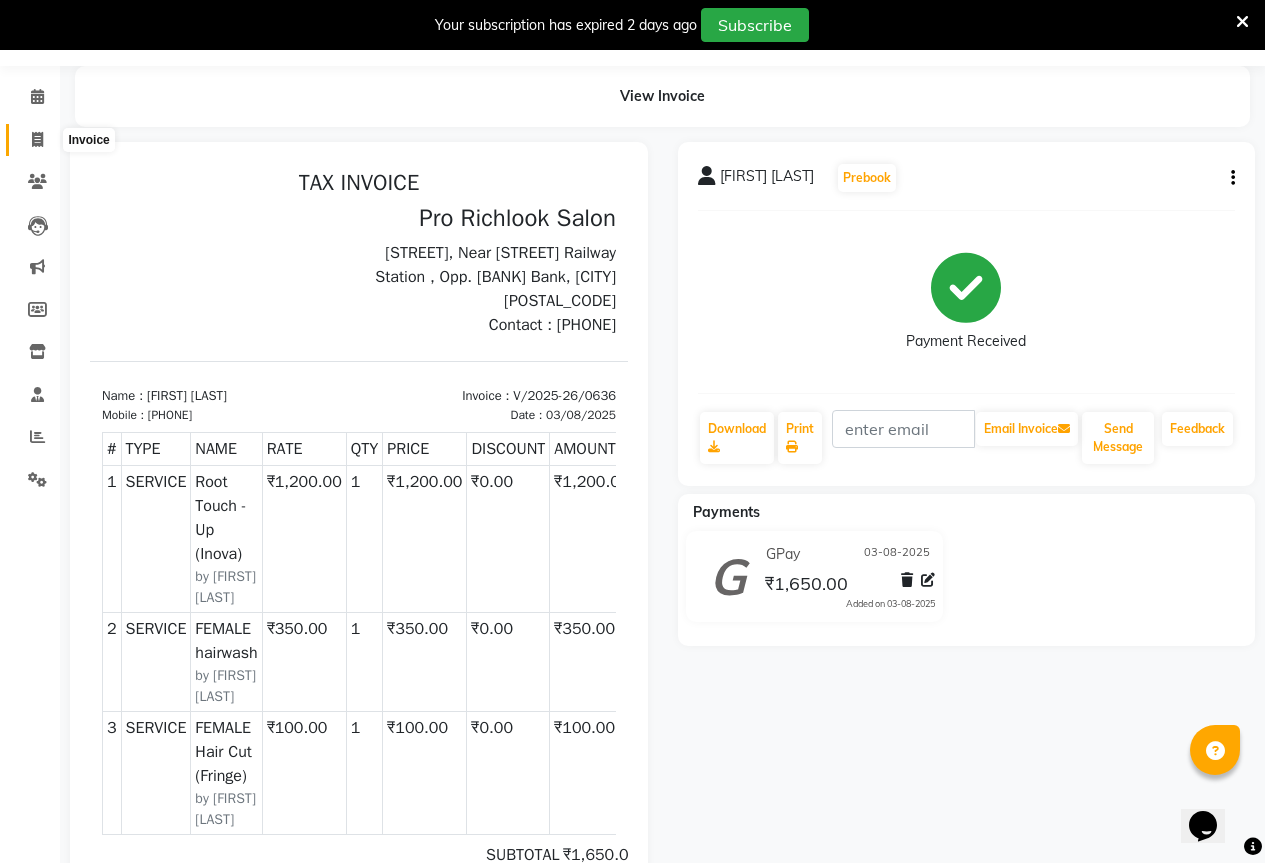 click 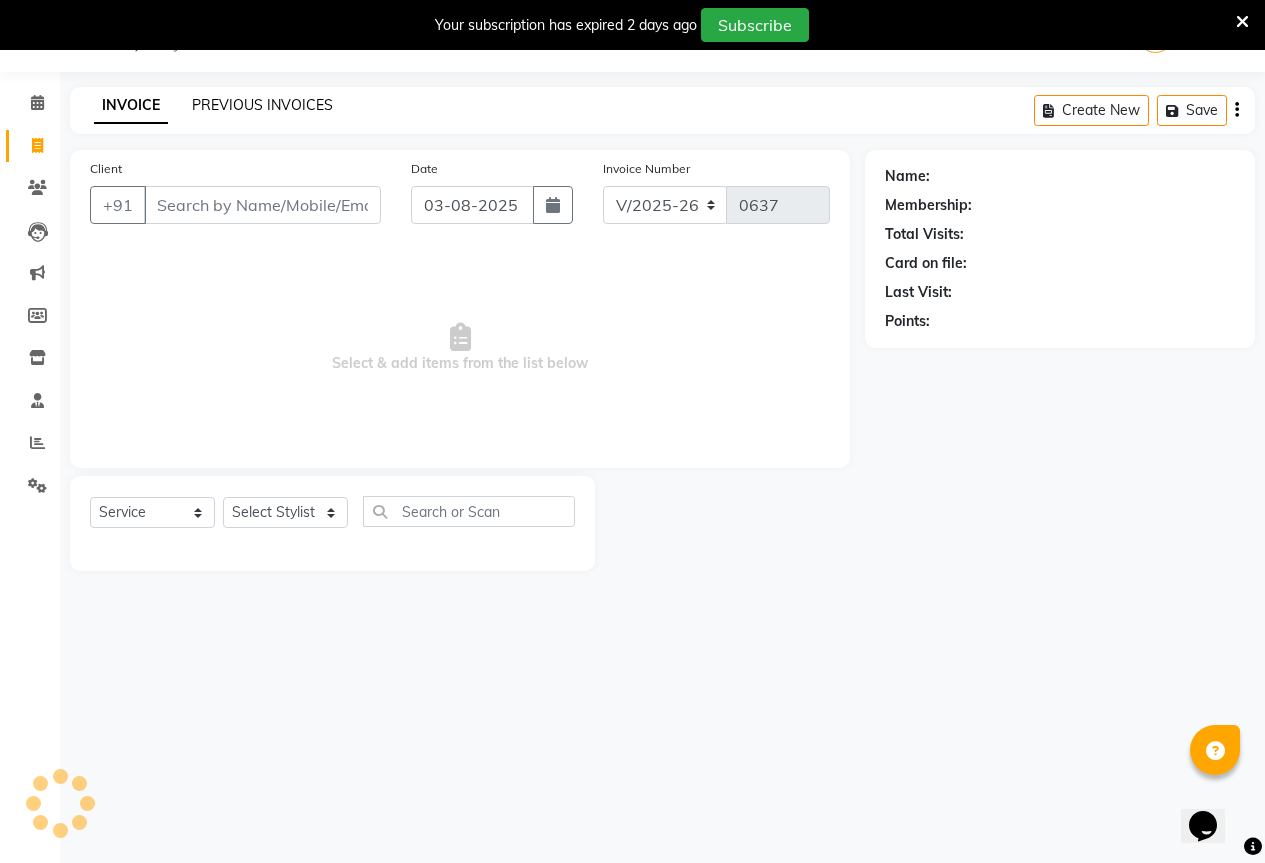 scroll, scrollTop: 50, scrollLeft: 0, axis: vertical 